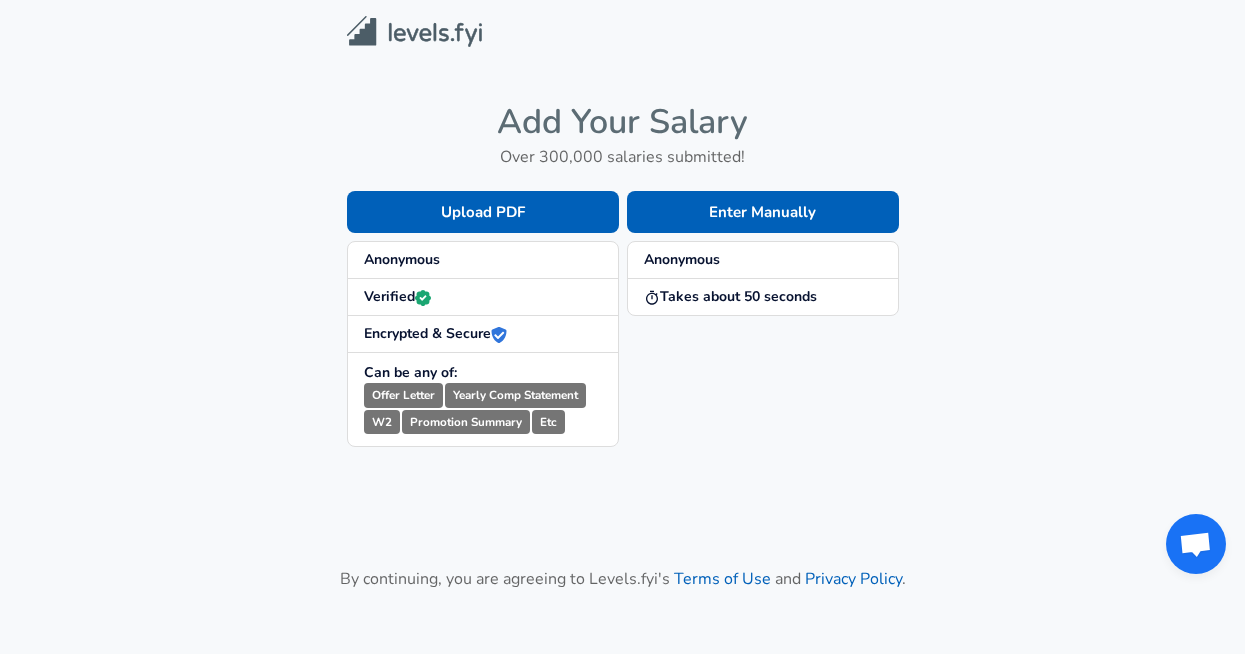 scroll, scrollTop: 0, scrollLeft: 0, axis: both 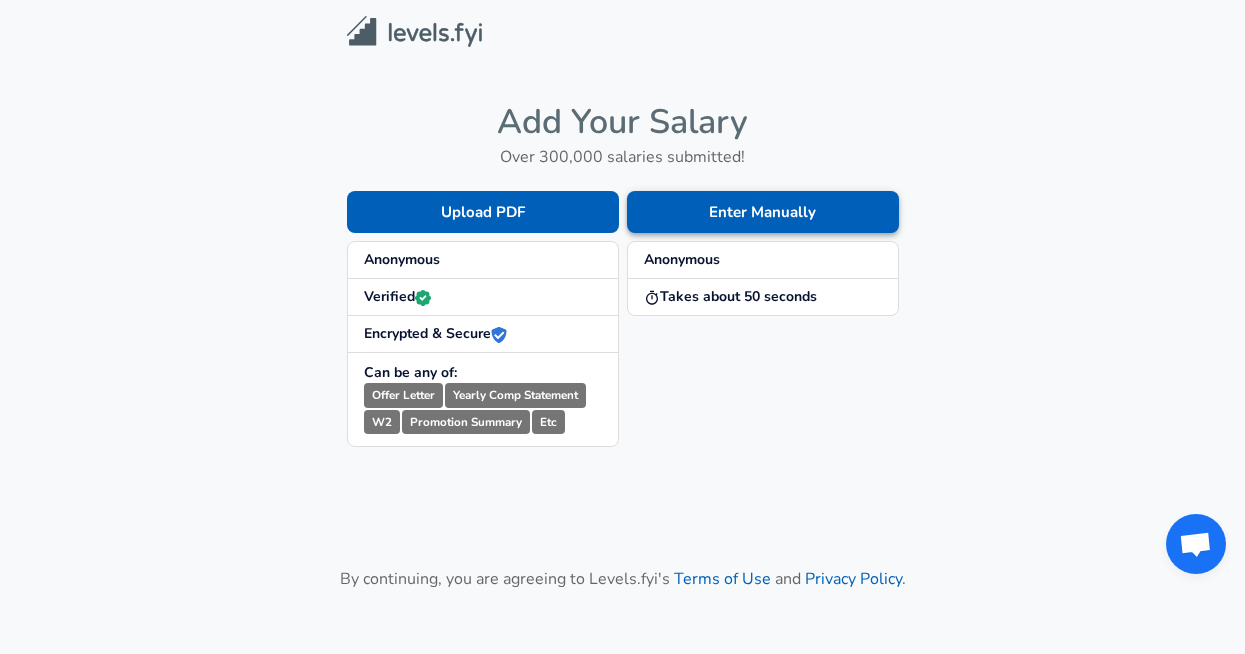 click on "Enter Manually" at bounding box center (763, 212) 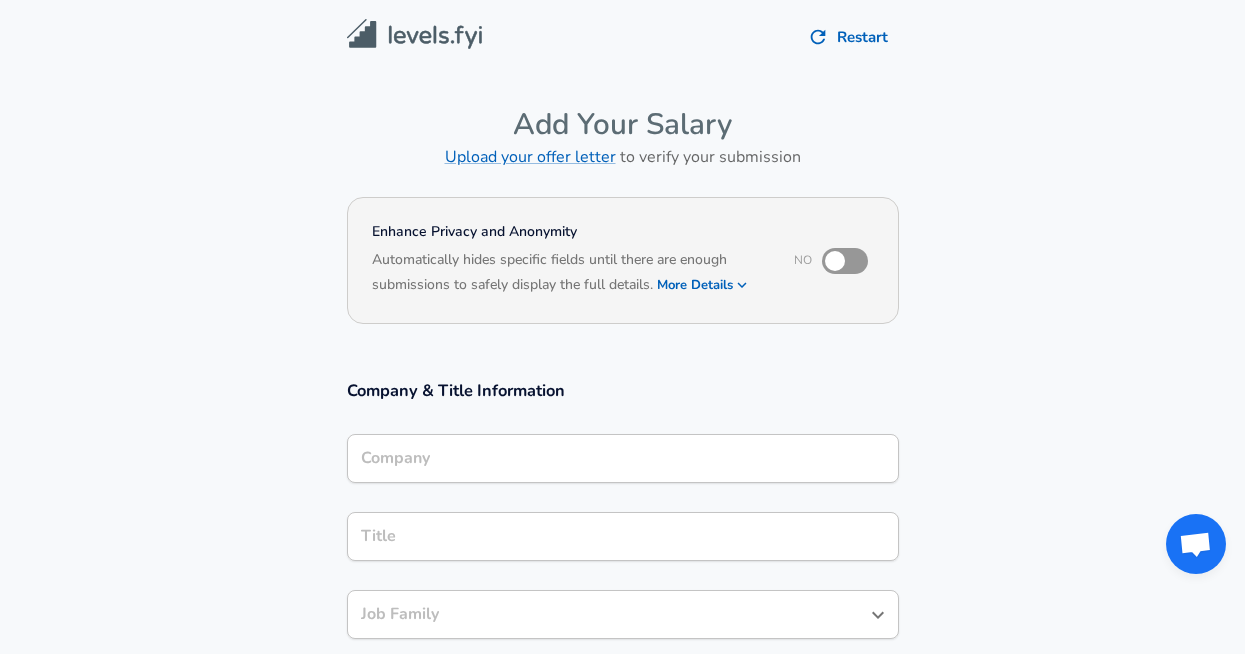 click at bounding box center (835, 261) 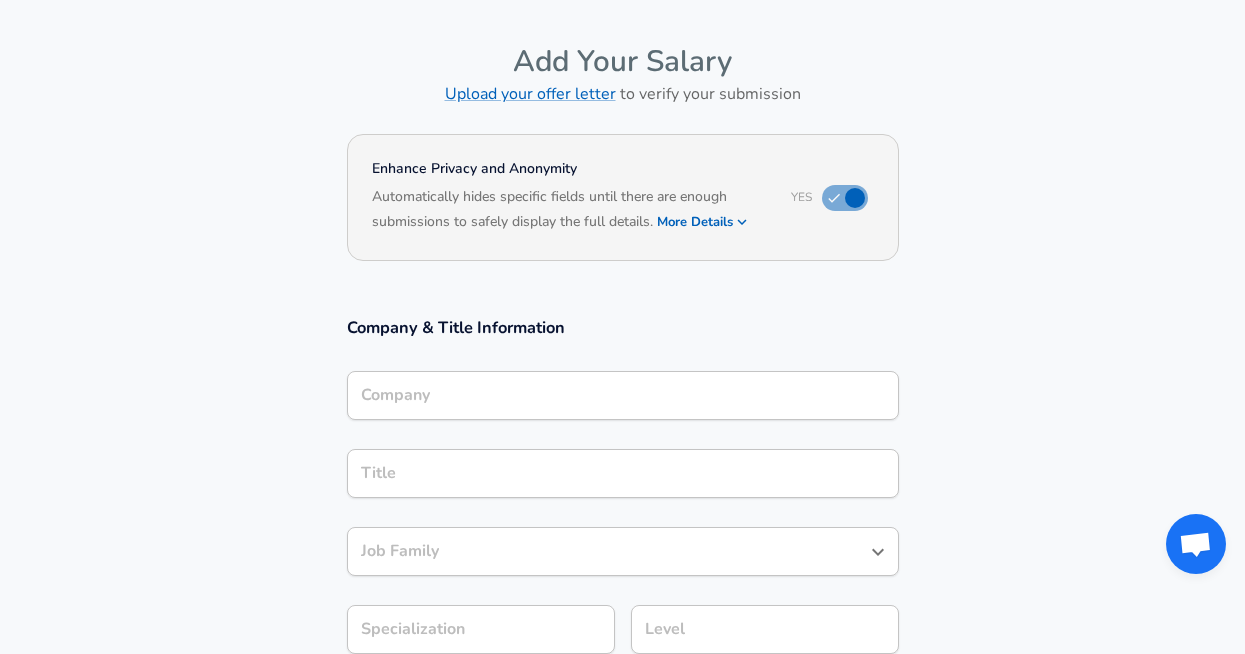 scroll, scrollTop: 83, scrollLeft: 0, axis: vertical 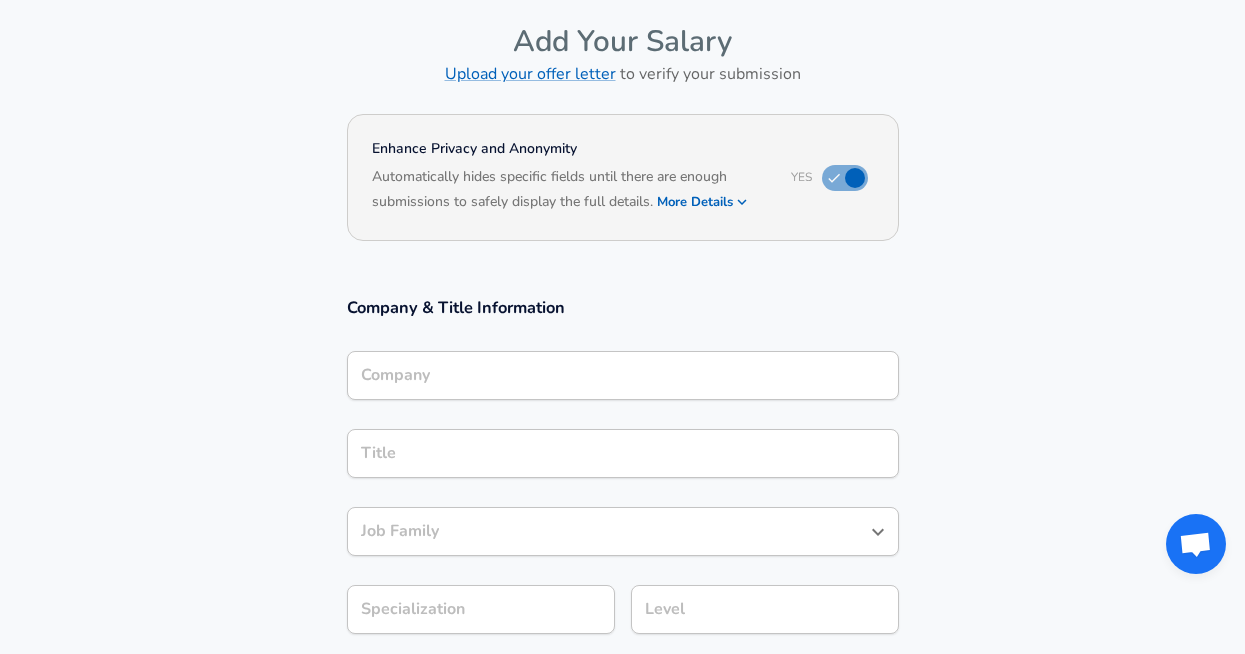 click on "Company" at bounding box center (623, 375) 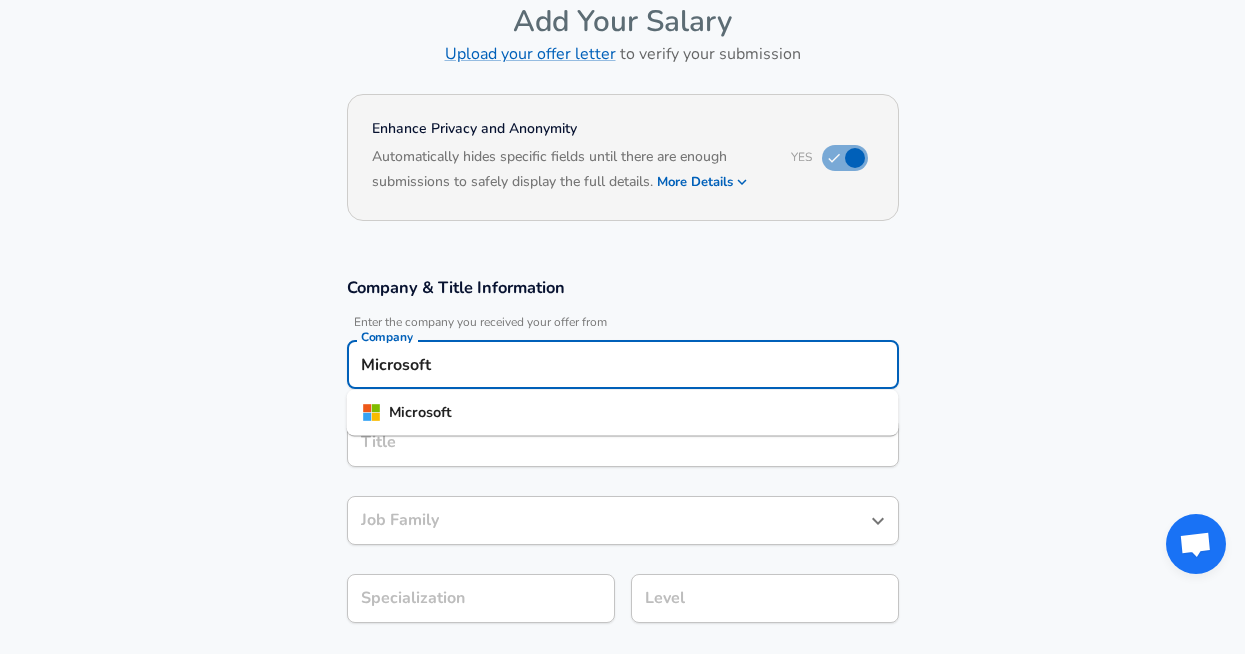click on "Microsoft" at bounding box center [420, 412] 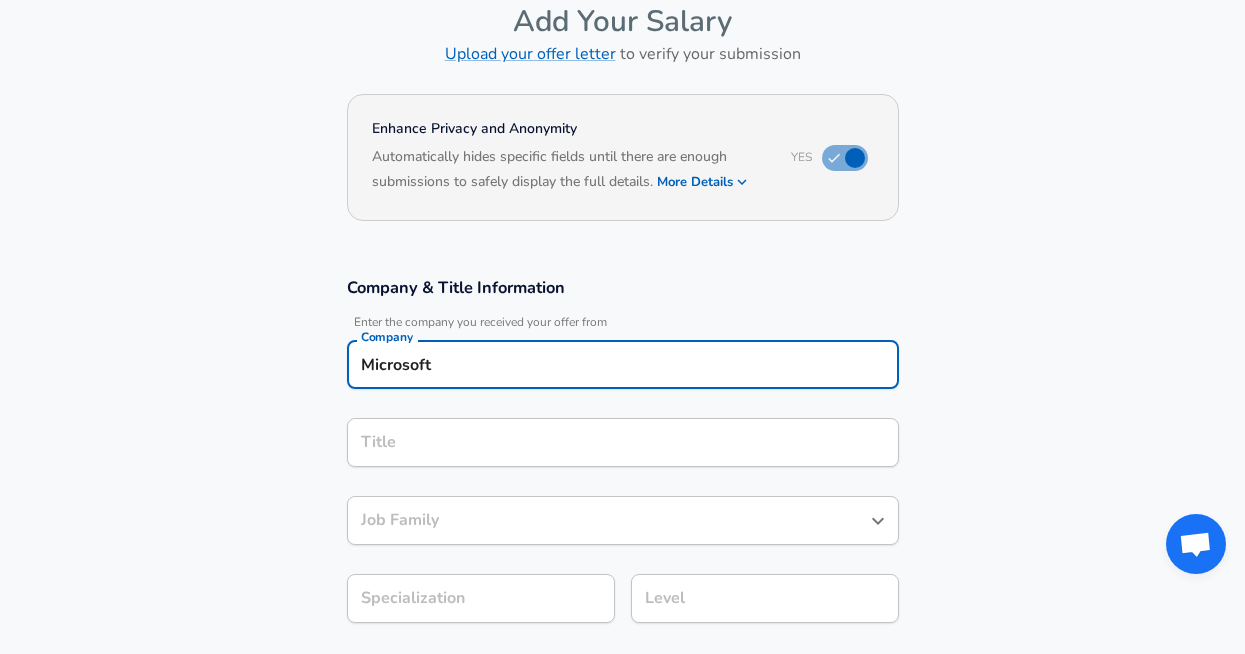 type on "Microsoft" 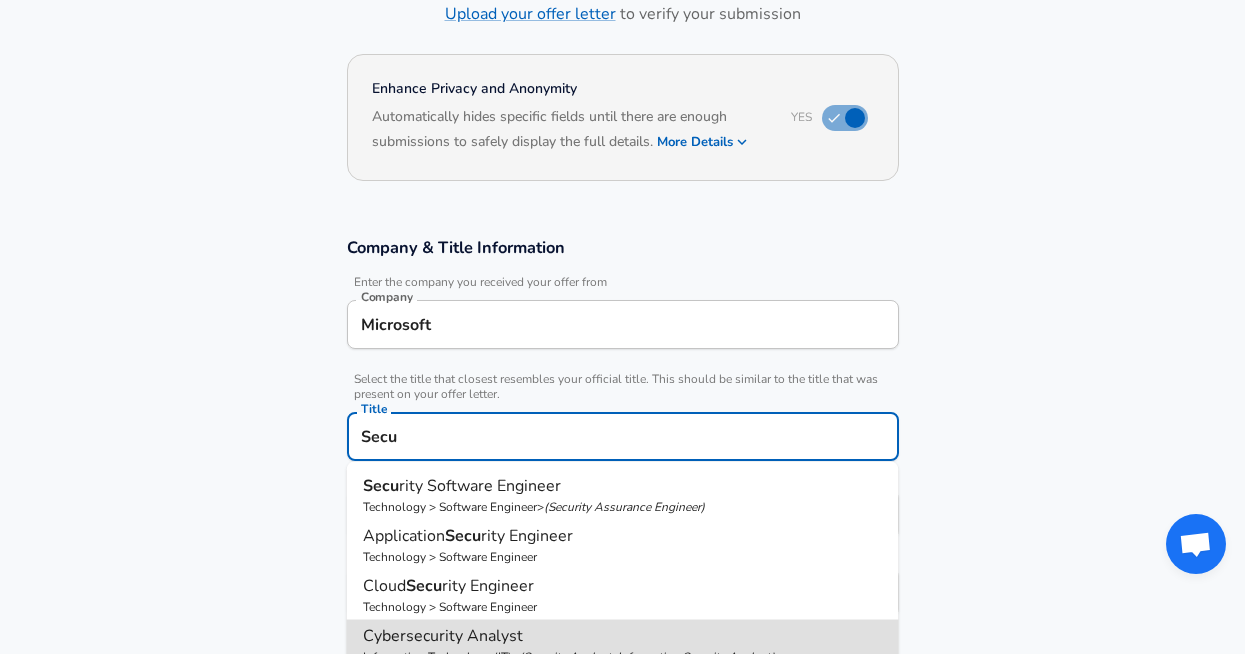 scroll, scrollTop: 0, scrollLeft: 0, axis: both 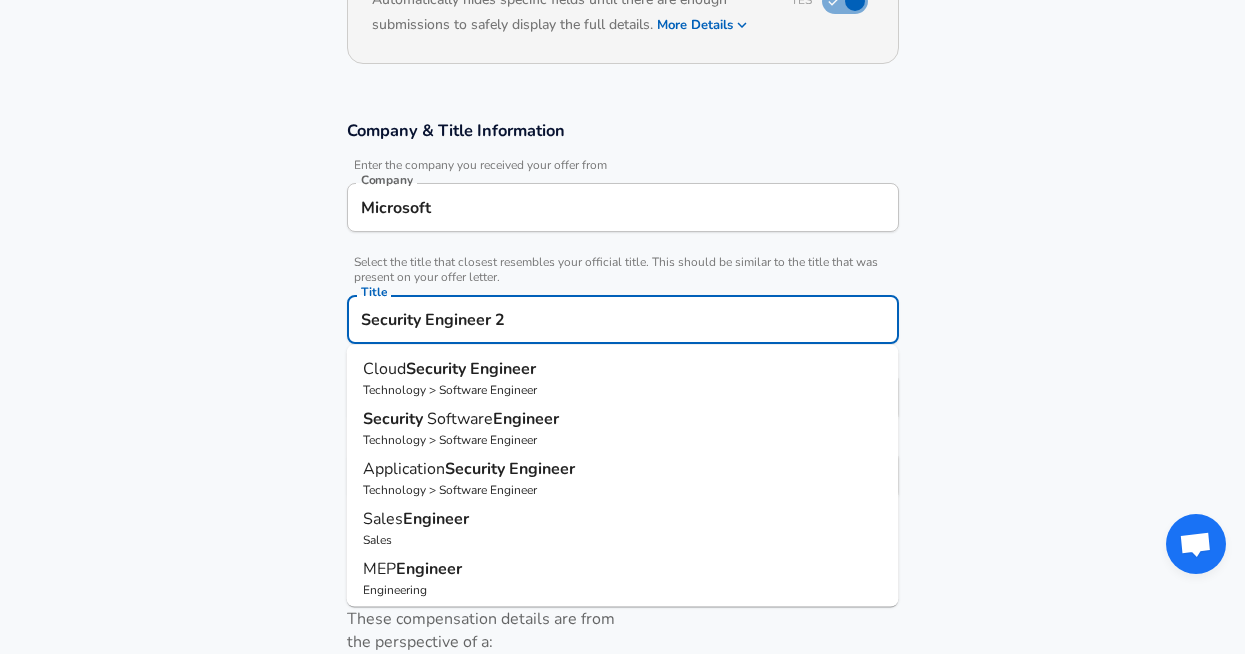 type on "Security Engineer 2" 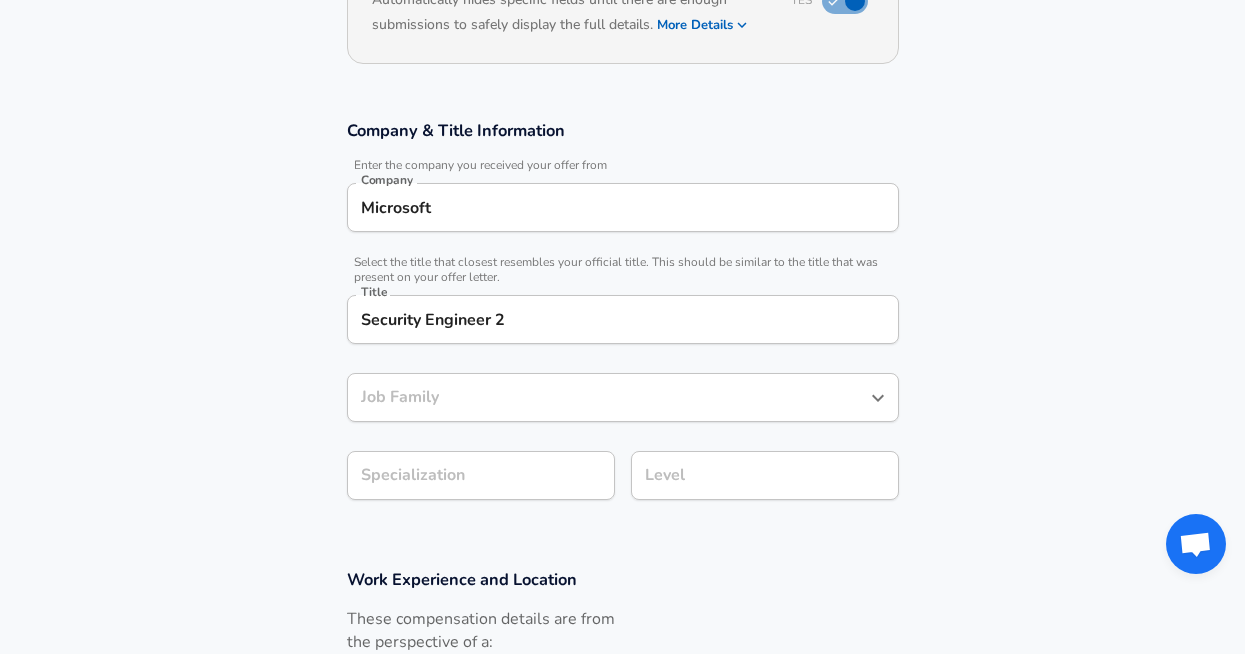 scroll, scrollTop: 0, scrollLeft: 0, axis: both 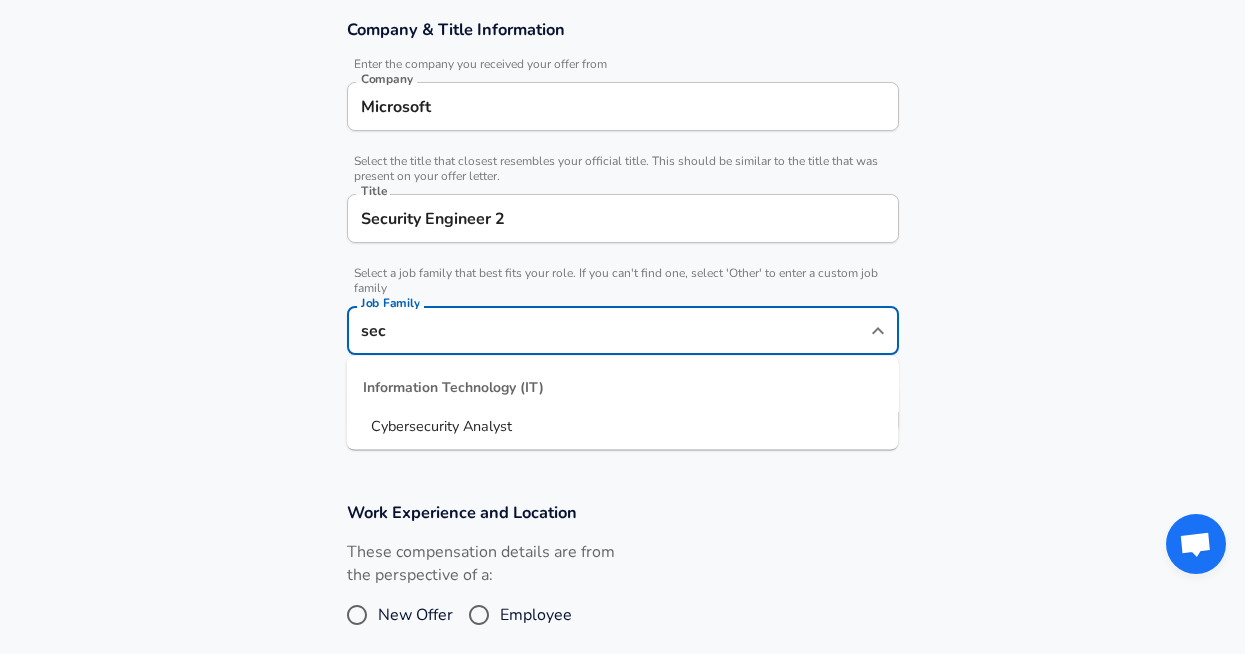 click on "Cybersecurity Analyst" at bounding box center (623, 427) 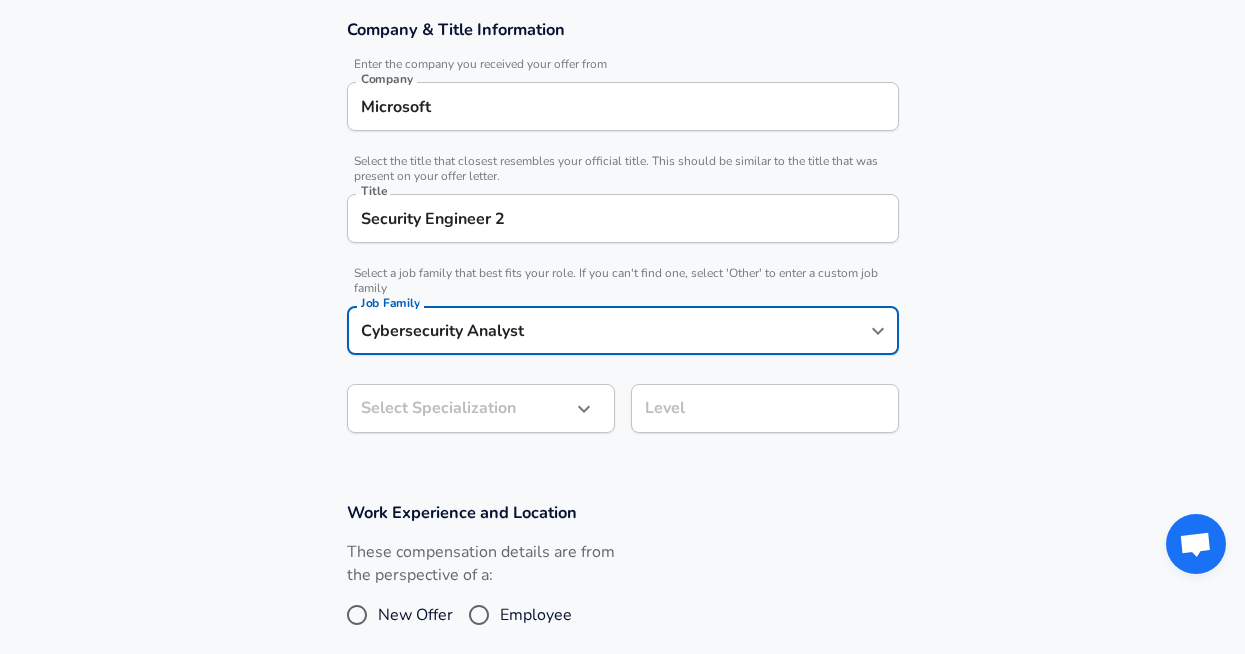 type on "Cybersecurity Analyst" 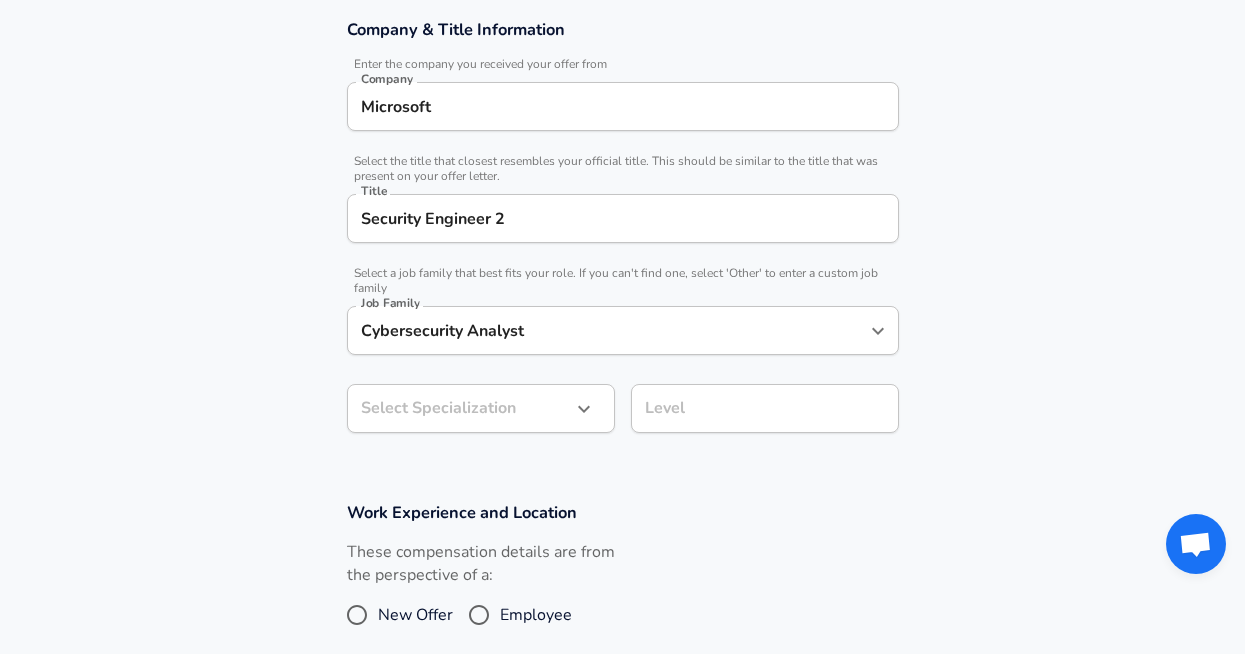 click 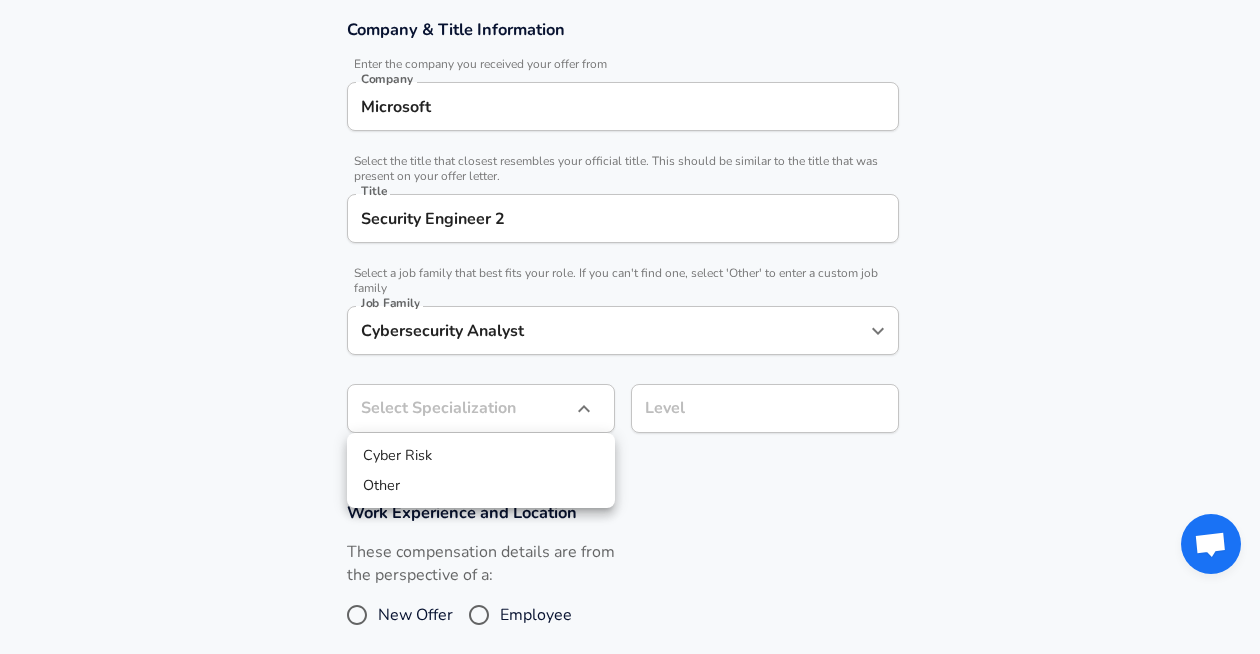 click on "Other" at bounding box center (481, 486) 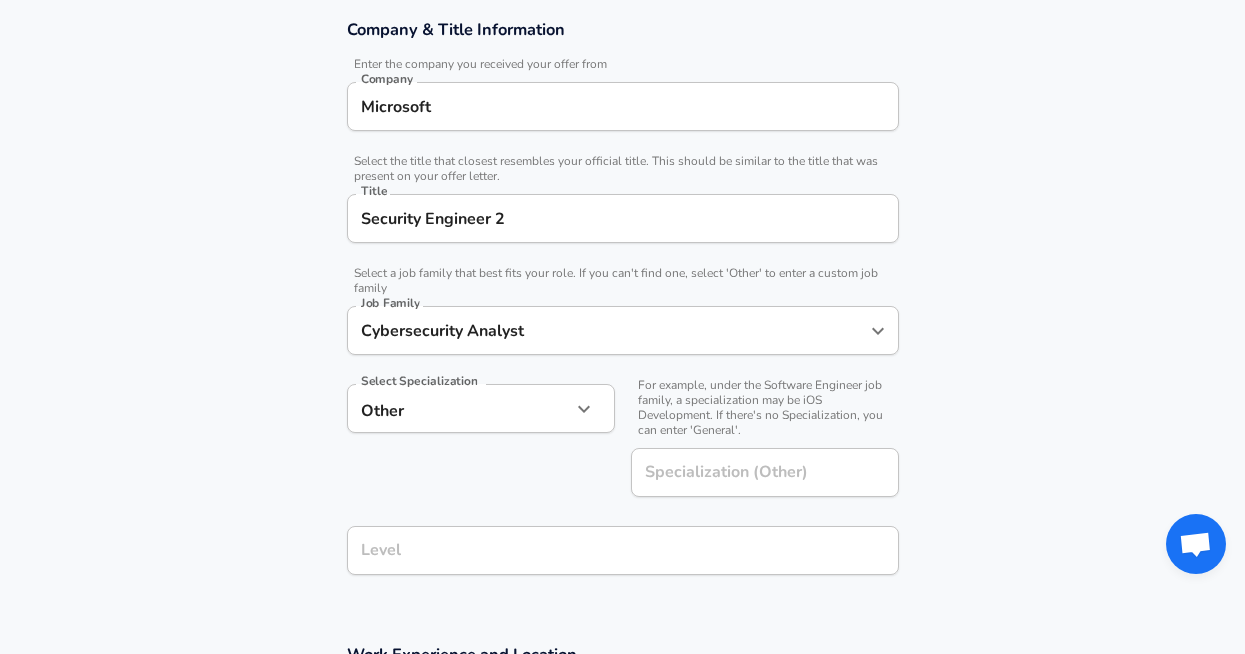 click 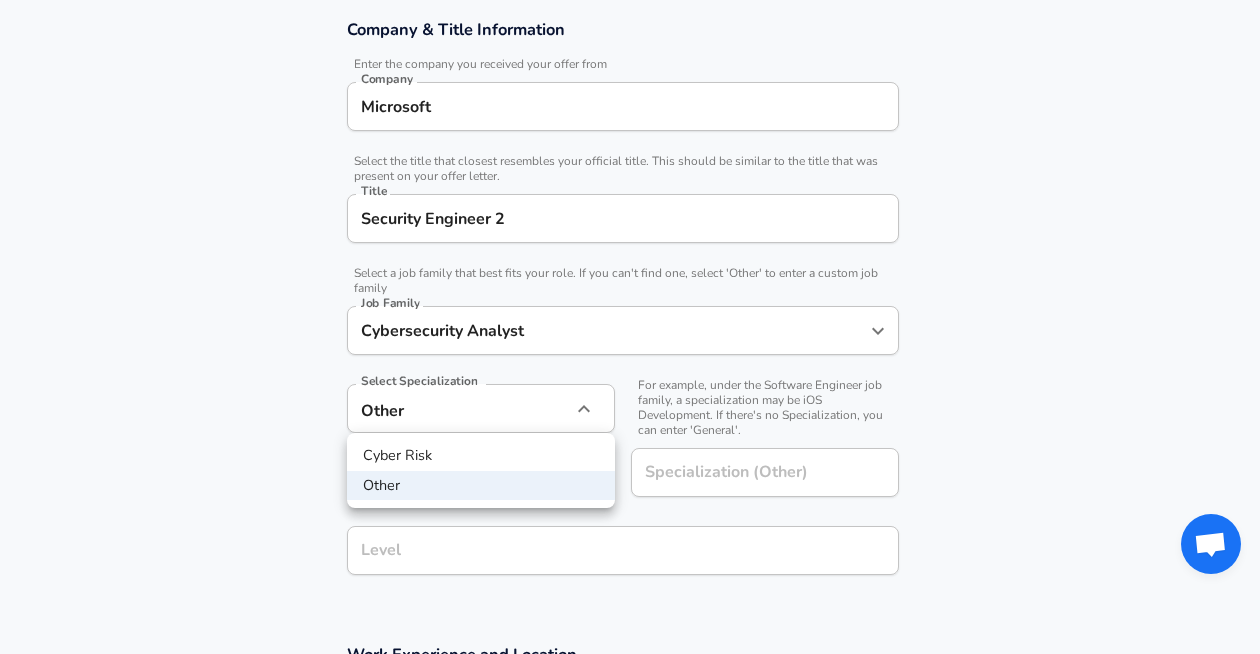 click on "Cyber Risk" at bounding box center (481, 456) 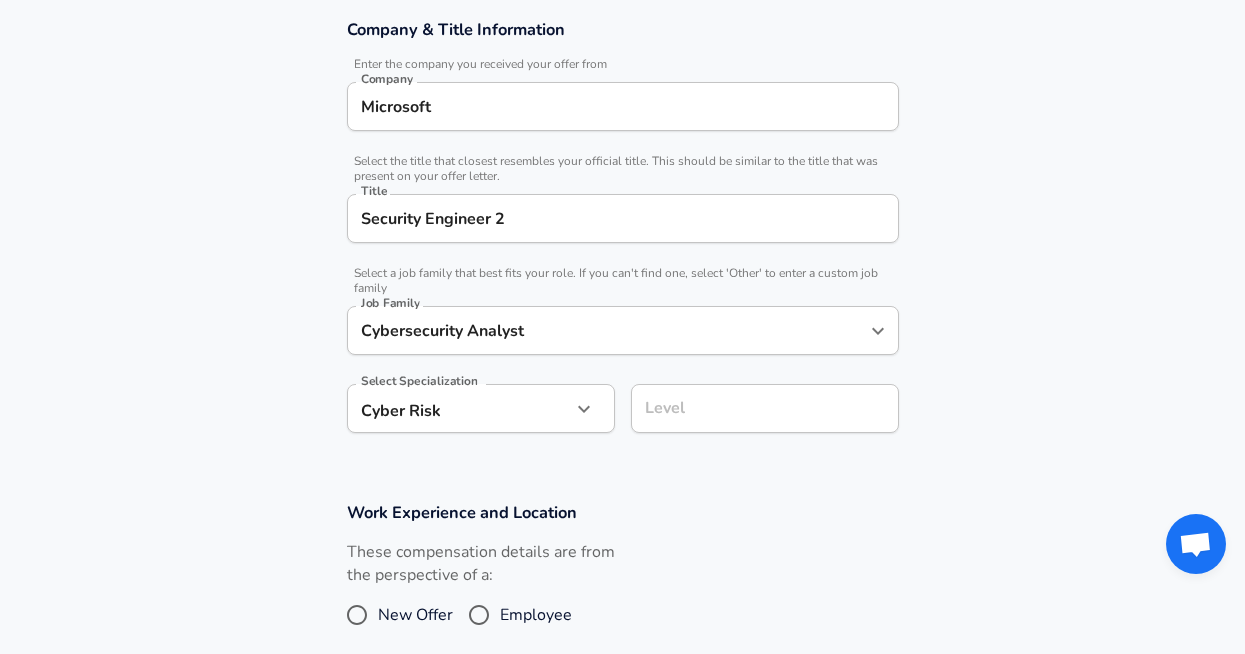 click on "Level Level" at bounding box center (765, 411) 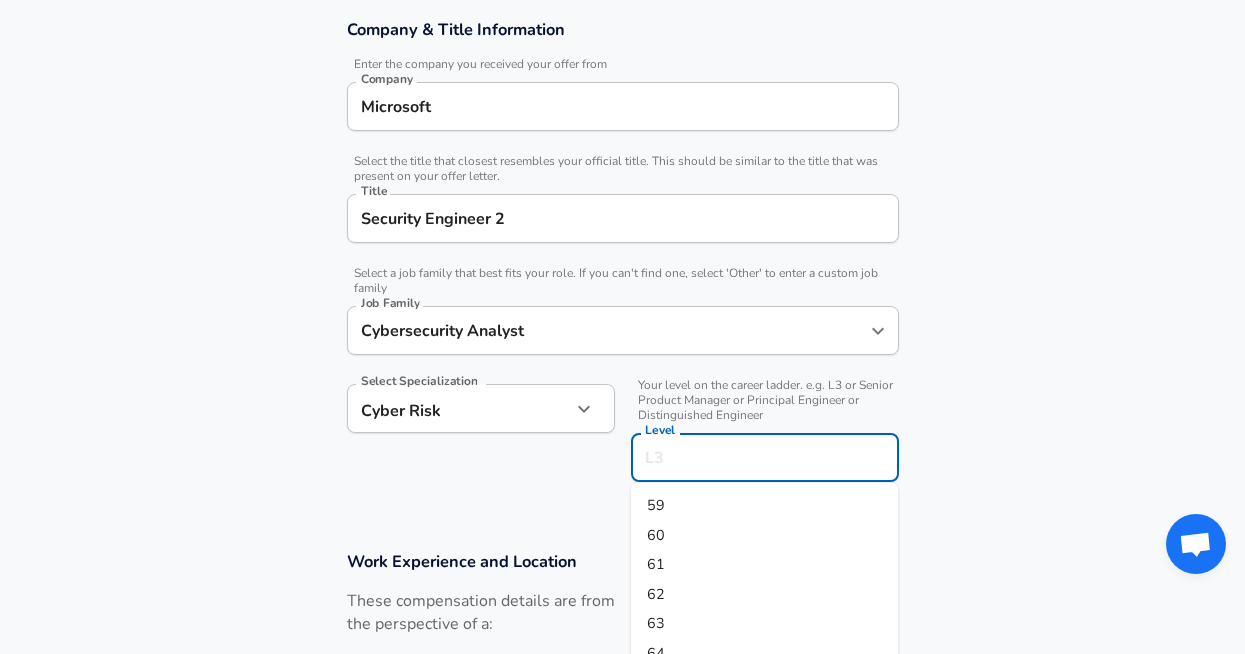 scroll, scrollTop: 401, scrollLeft: 0, axis: vertical 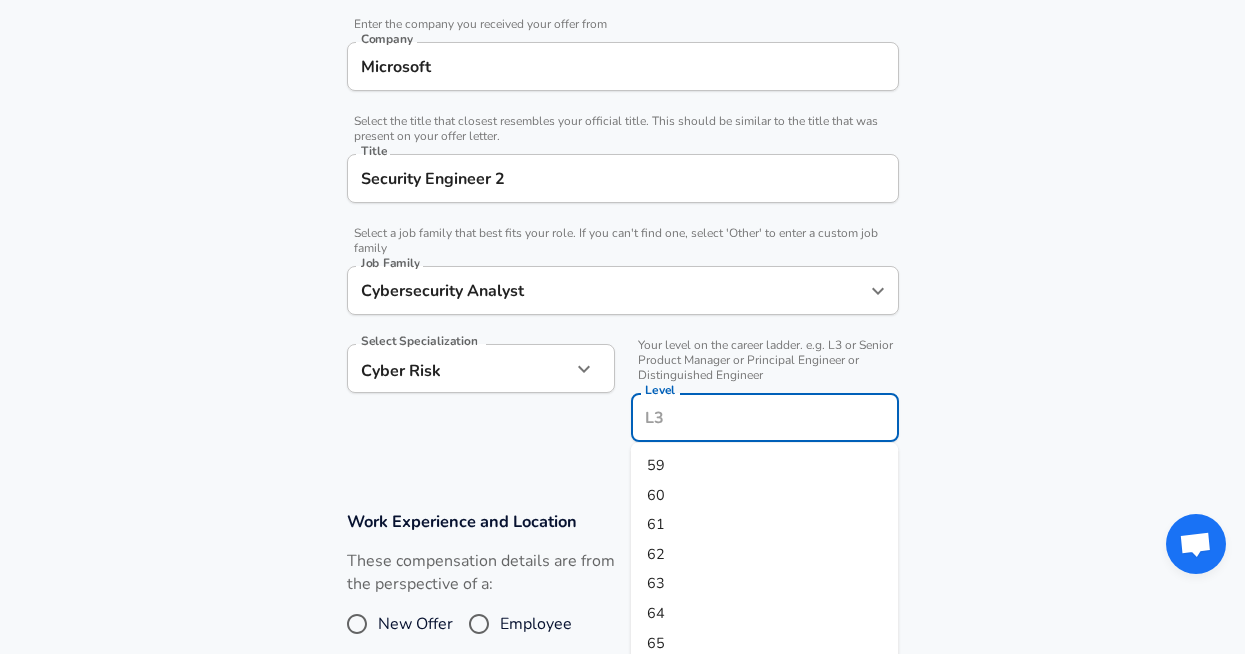 click on "62" at bounding box center (765, 554) 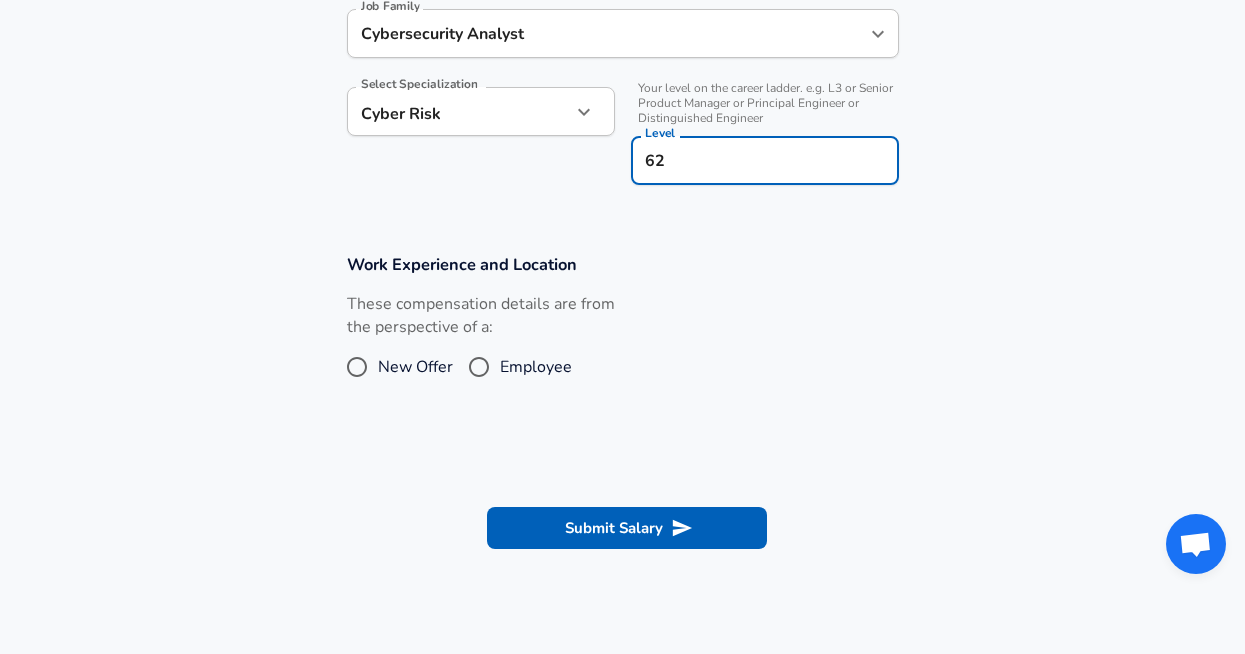 scroll, scrollTop: 665, scrollLeft: 0, axis: vertical 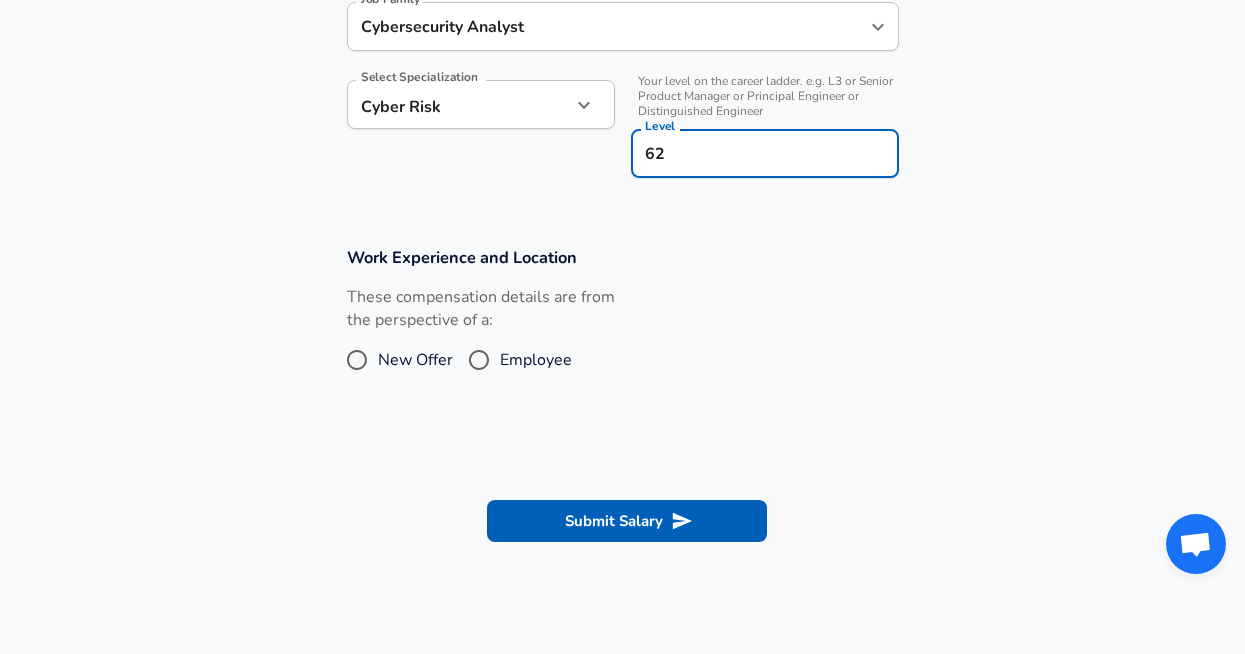 click on "Employee" at bounding box center [479, 360] 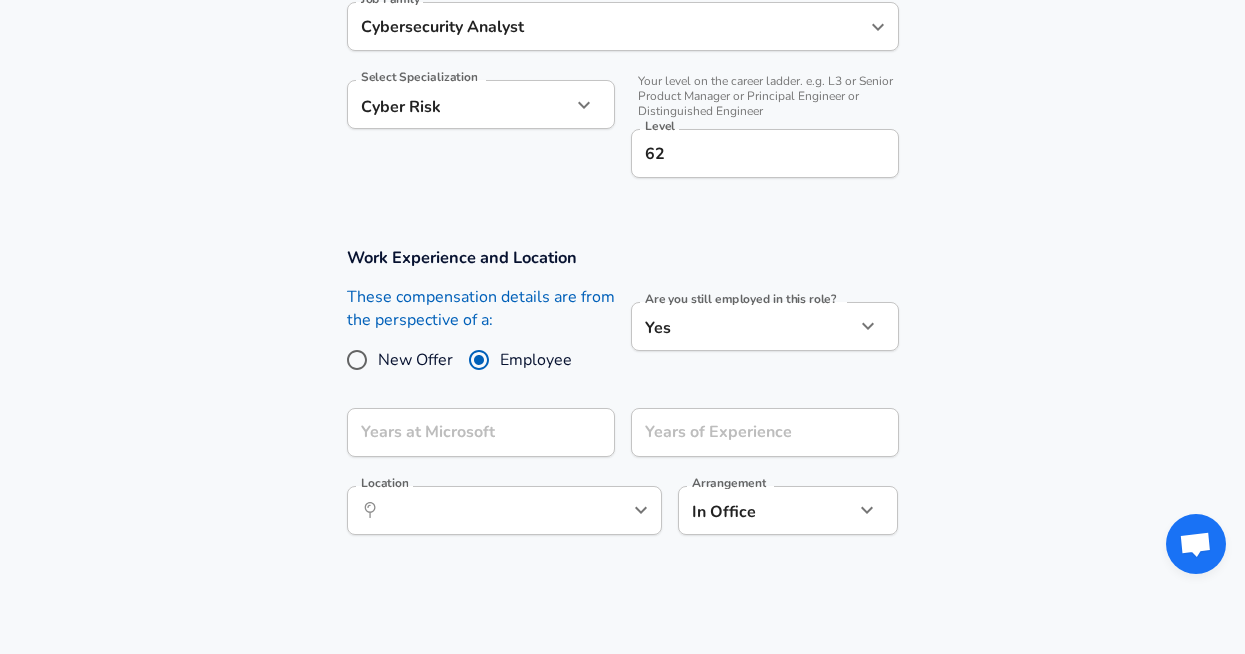 scroll, scrollTop: 711, scrollLeft: 0, axis: vertical 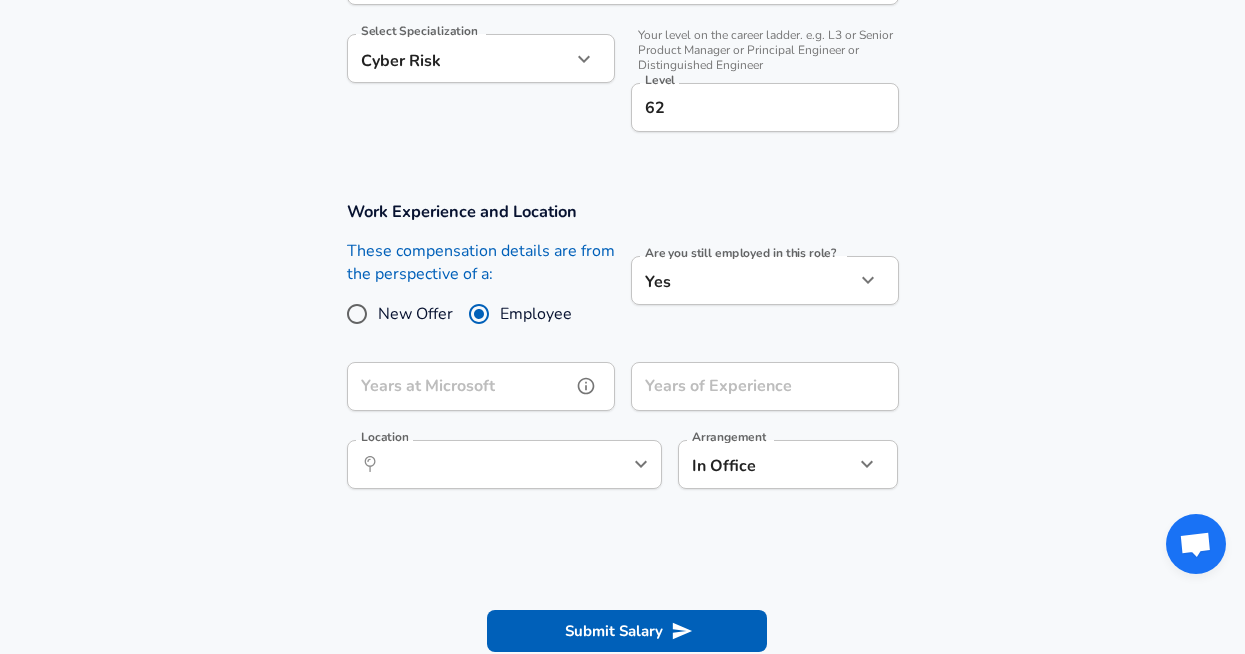 click on "Years at Microsoft" at bounding box center [459, 386] 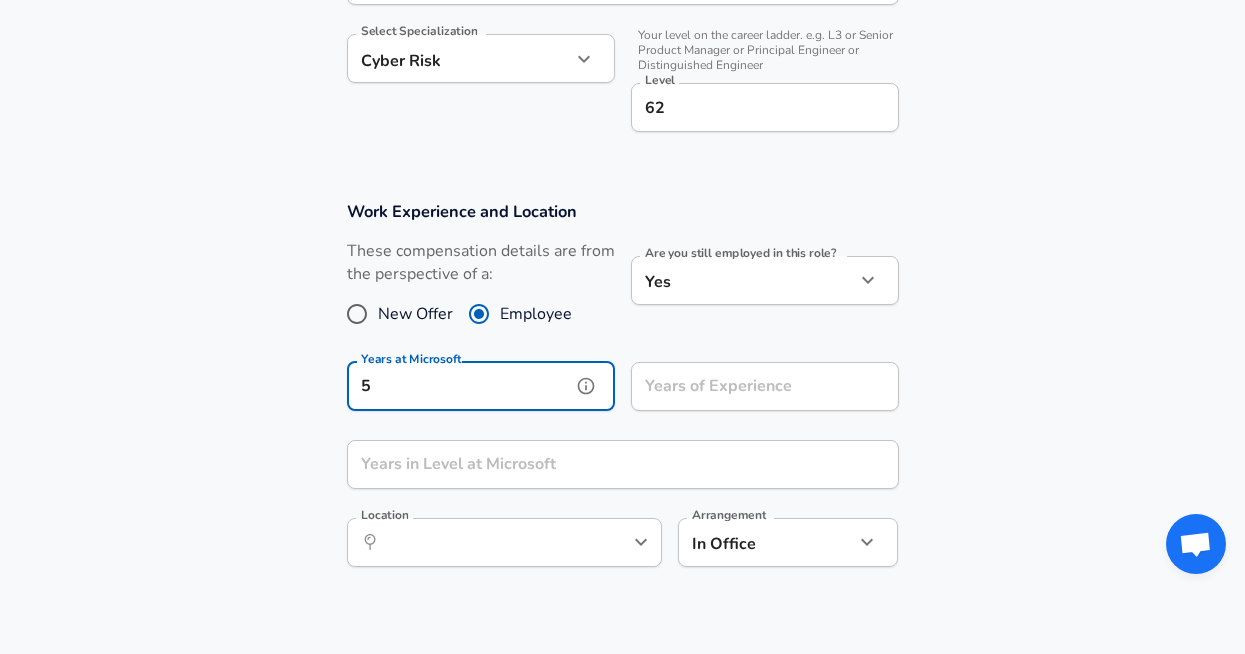type on "5" 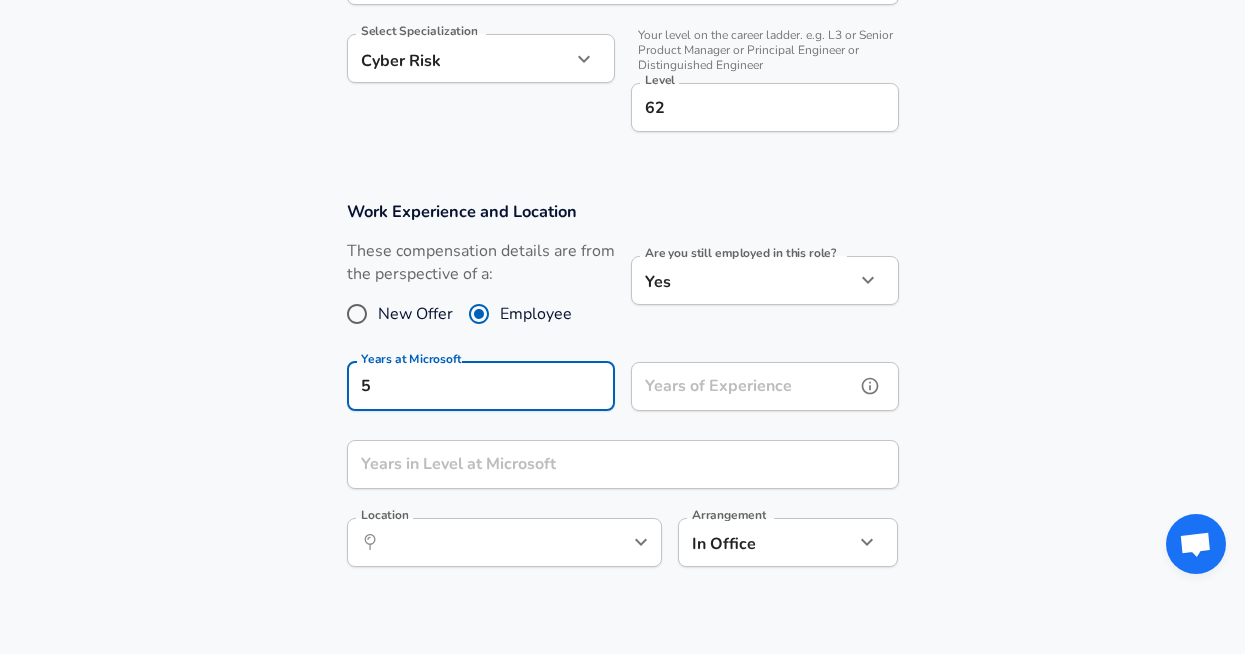click on "Years of Experience" at bounding box center (743, 386) 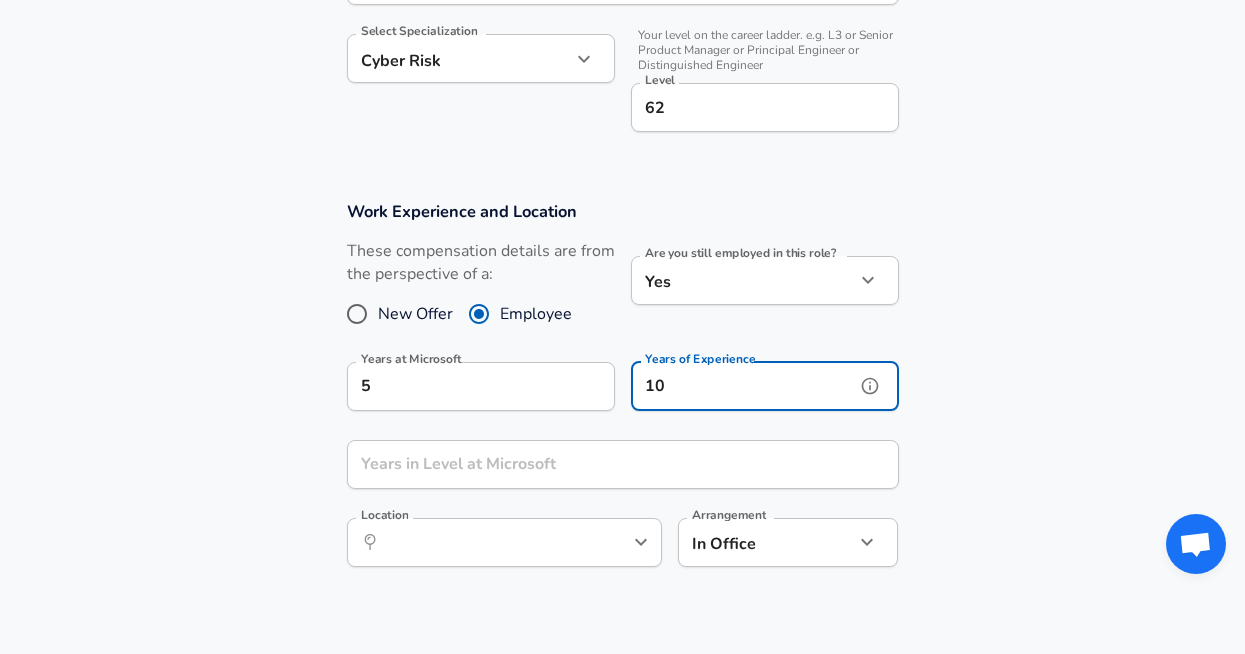 type on "10" 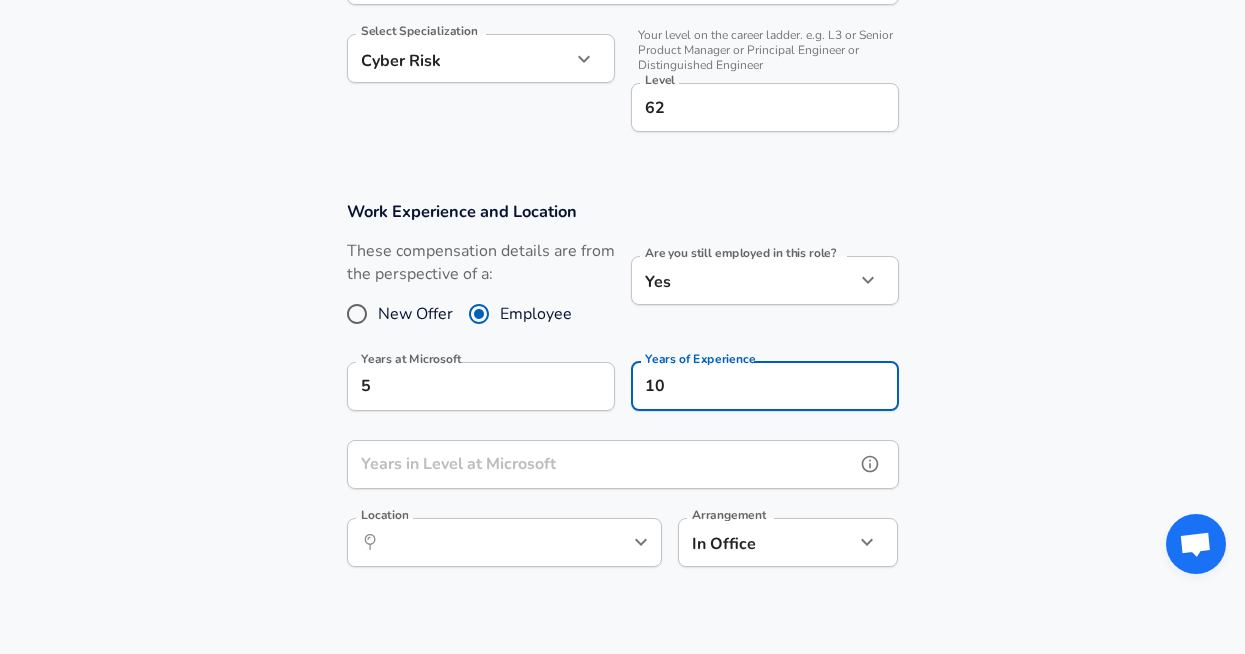 click on "Years in Level at Microsoft" at bounding box center (601, 464) 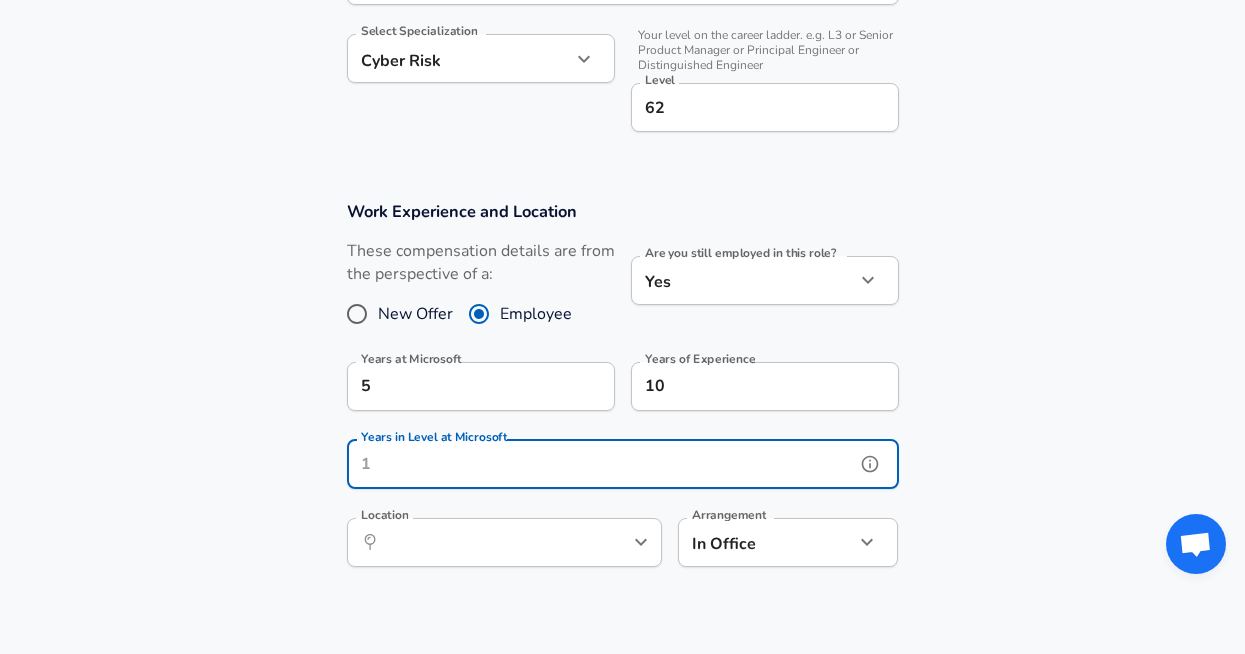 click on "Years in Level at Microsoft" at bounding box center (601, 464) 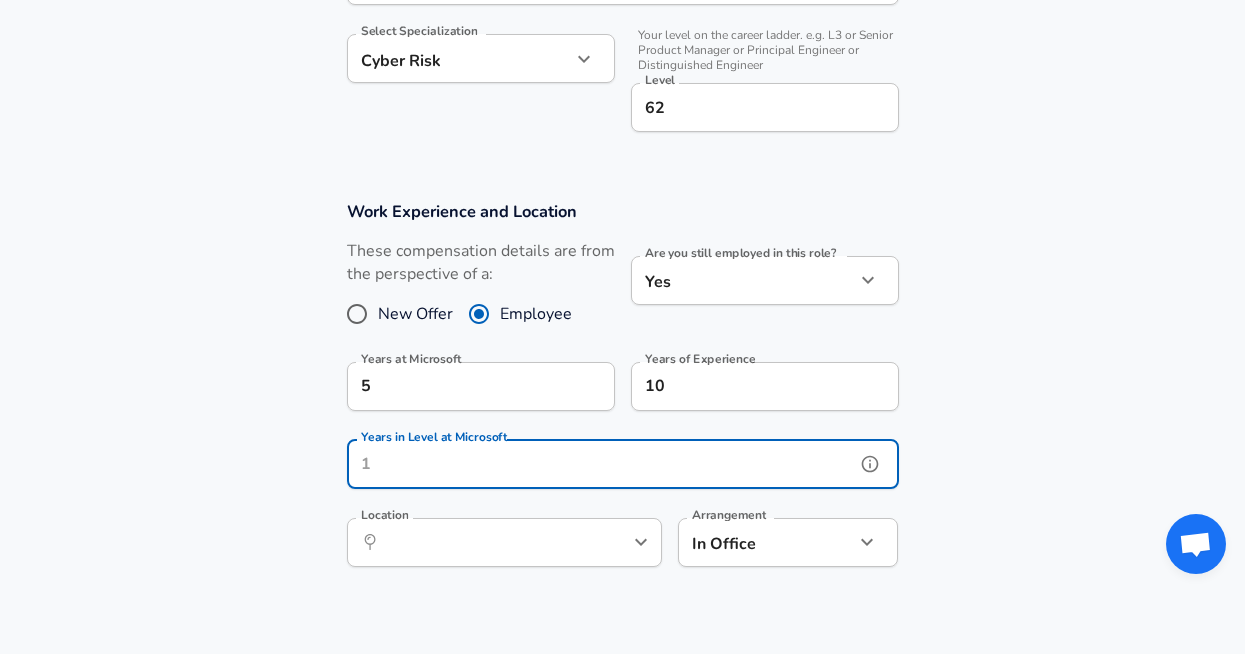 click on "Years in Level at Microsoft" at bounding box center [601, 464] 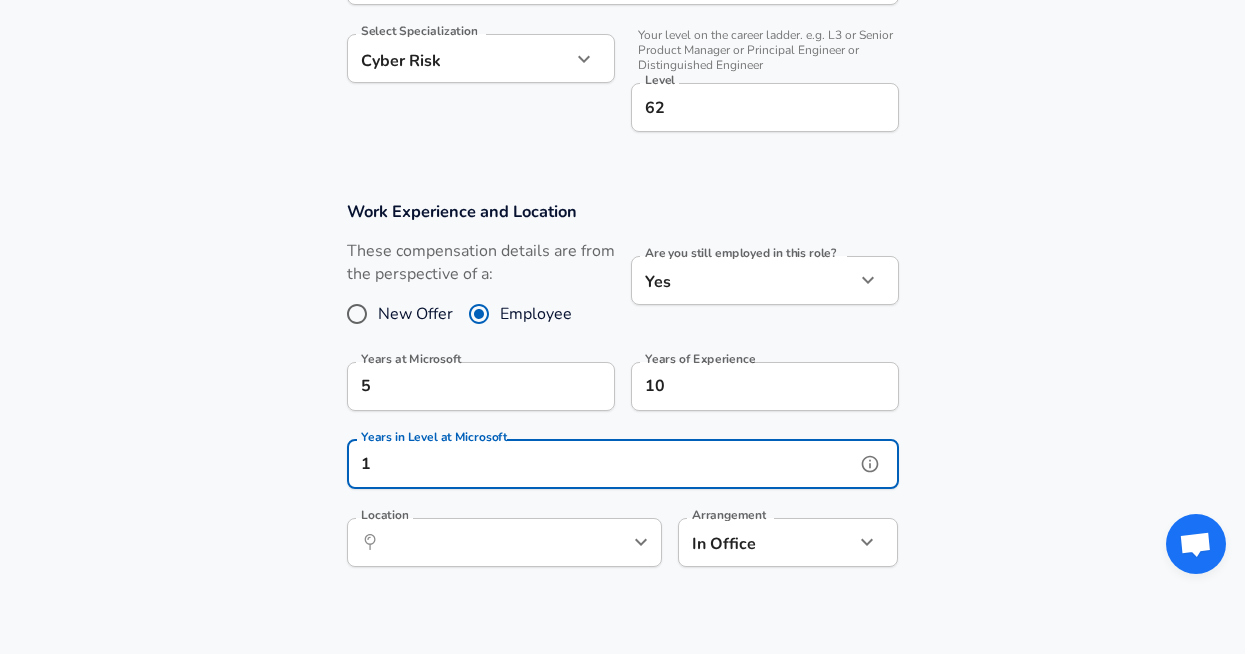 type on "1" 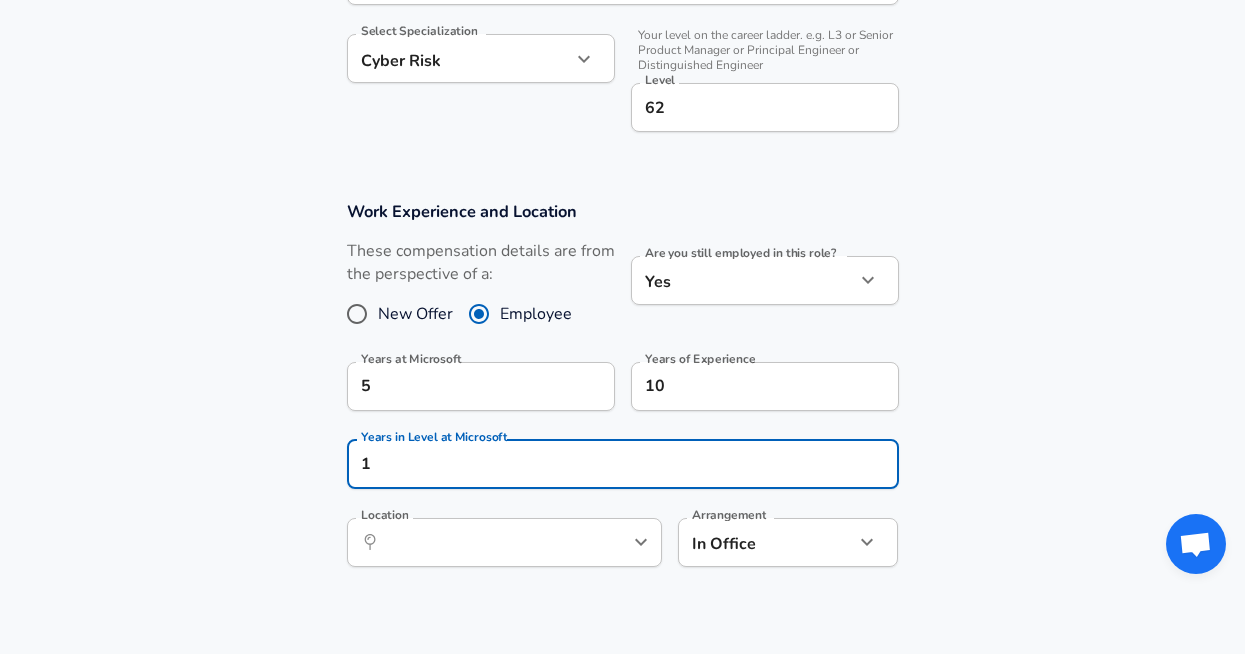 click on "Work Experience and Location These compensation details are from the perspective of a: New Offer Employee Are you still employed in this role? Yes yes Are you still employed in this role? Years at Microsoft 5 Years at Microsoft Years of Experience 10 Years of Experience Years in Level at Microsoft 1 Years in Level at Microsoft Location ​ Location Arrangement In Office office Arrangement" at bounding box center (622, 394) 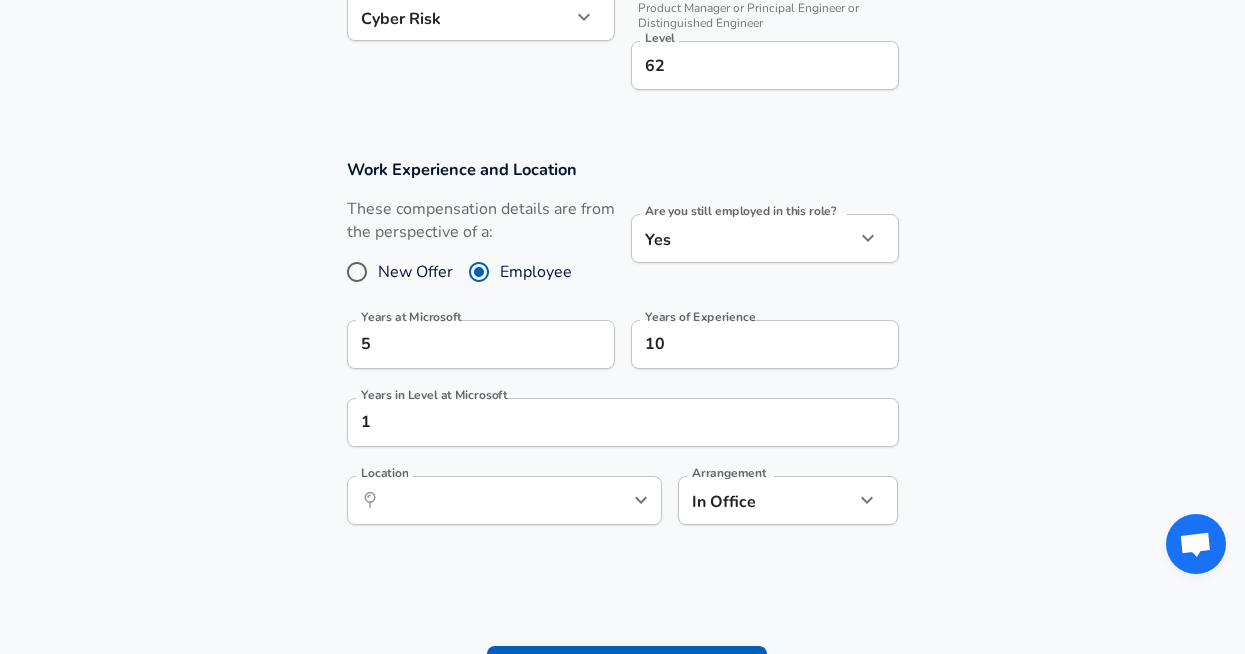 scroll, scrollTop: 770, scrollLeft: 0, axis: vertical 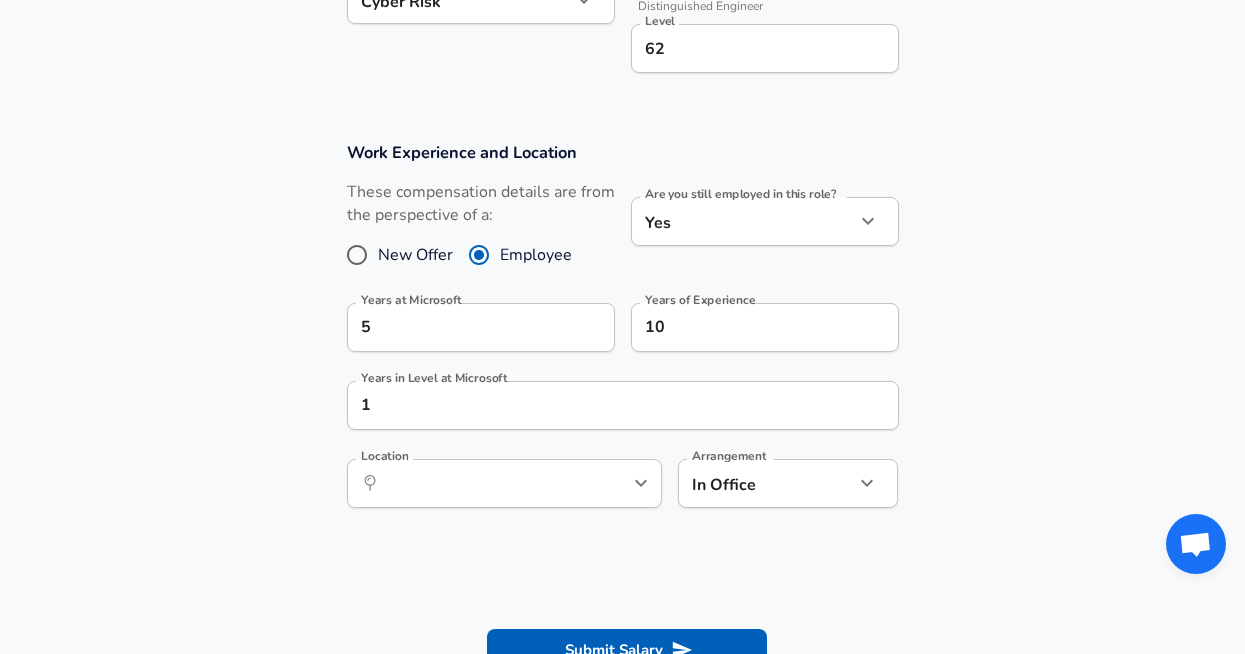 click 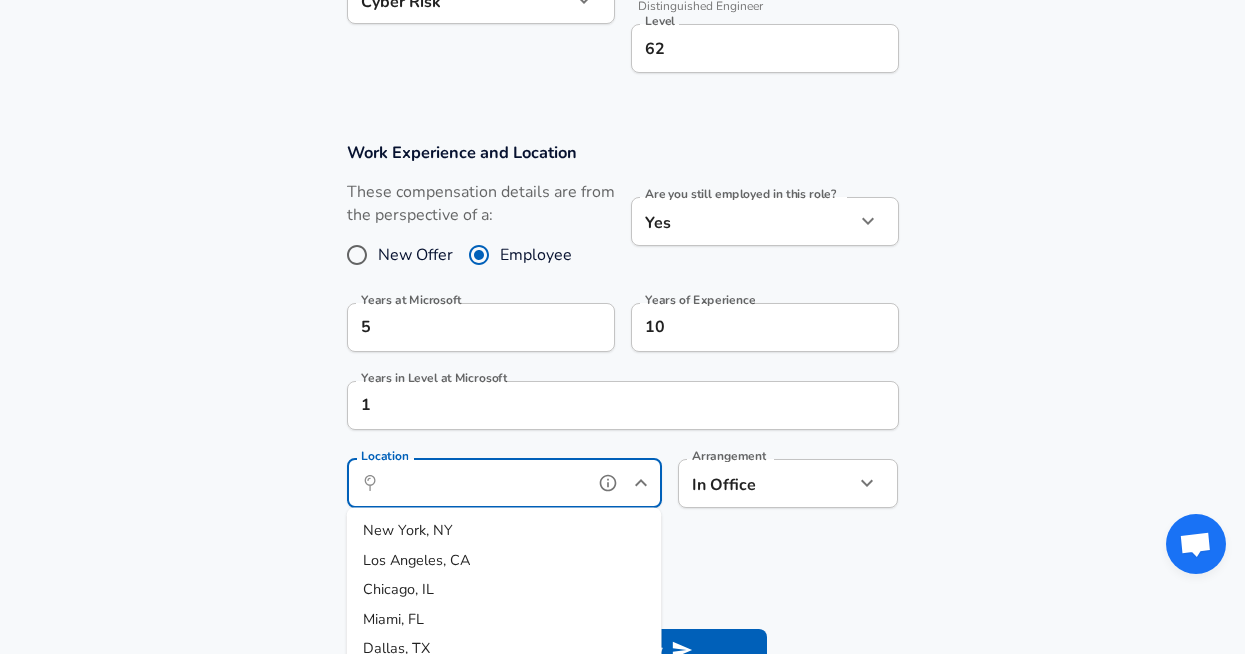 scroll, scrollTop: 827, scrollLeft: 0, axis: vertical 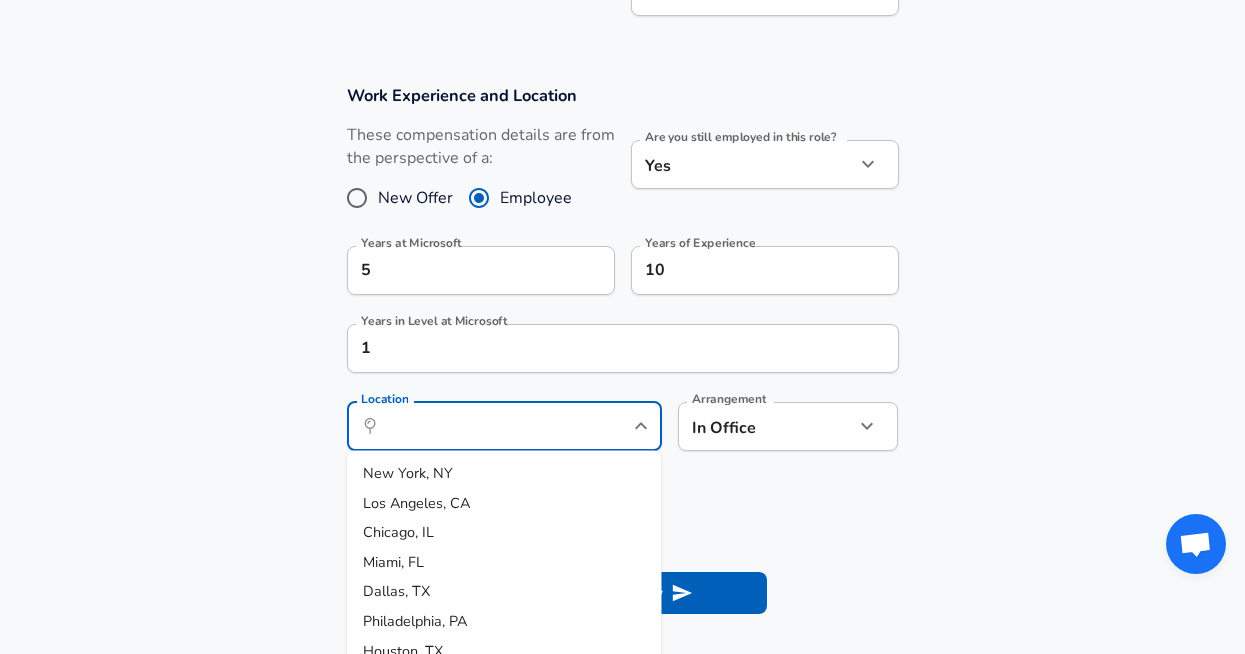 click on "Work Experience and Location These compensation details are from the perspective of a: New Offer Employee Are you still employed in this role? Yes yes Are you still employed in this role? Years at Microsoft 5 Years at Microsoft Years of Experience 10 Years of Experience Years in Level at Microsoft 1 Years in Level at Microsoft Location ​ Location [CITY], [STATE] [CITY], [STATE] [CITY], [STATE] [CITY], [STATE] [CITY], [STATE] [CITY], [STATE] [CITY], [STATE] [CITY], [STATE] [CITY], [STATE] [CITY], [STATE] Arrangement In Office office Arrangement" at bounding box center [622, 278] 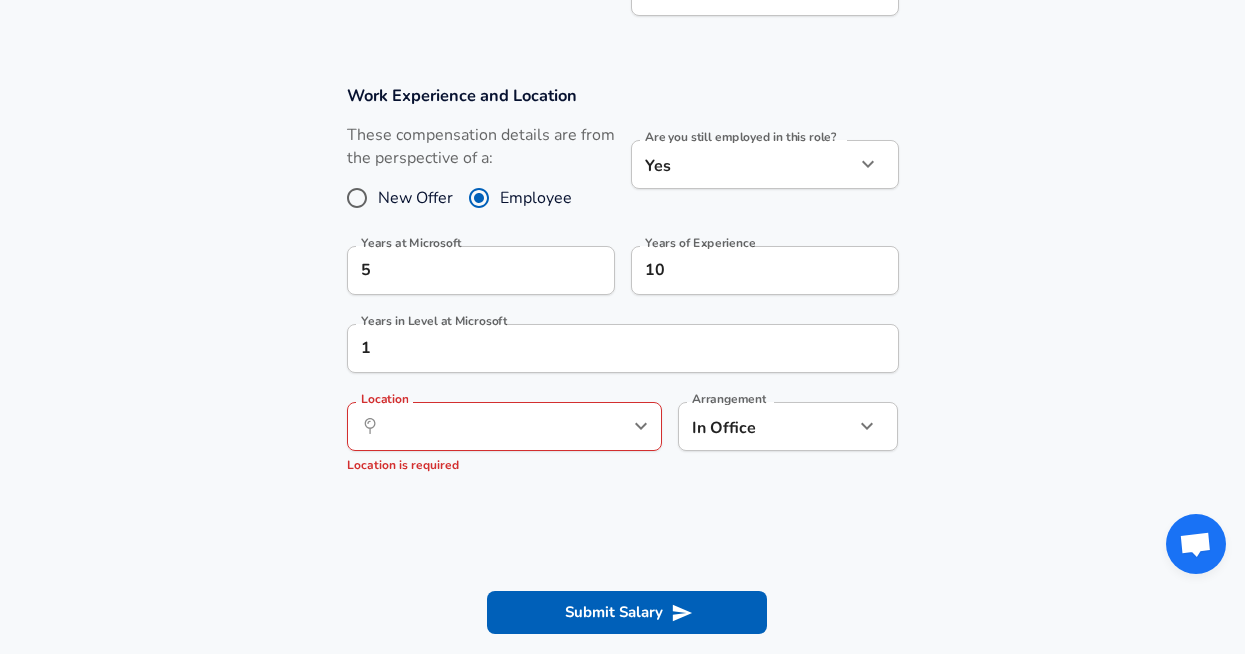 click at bounding box center (640, 426) 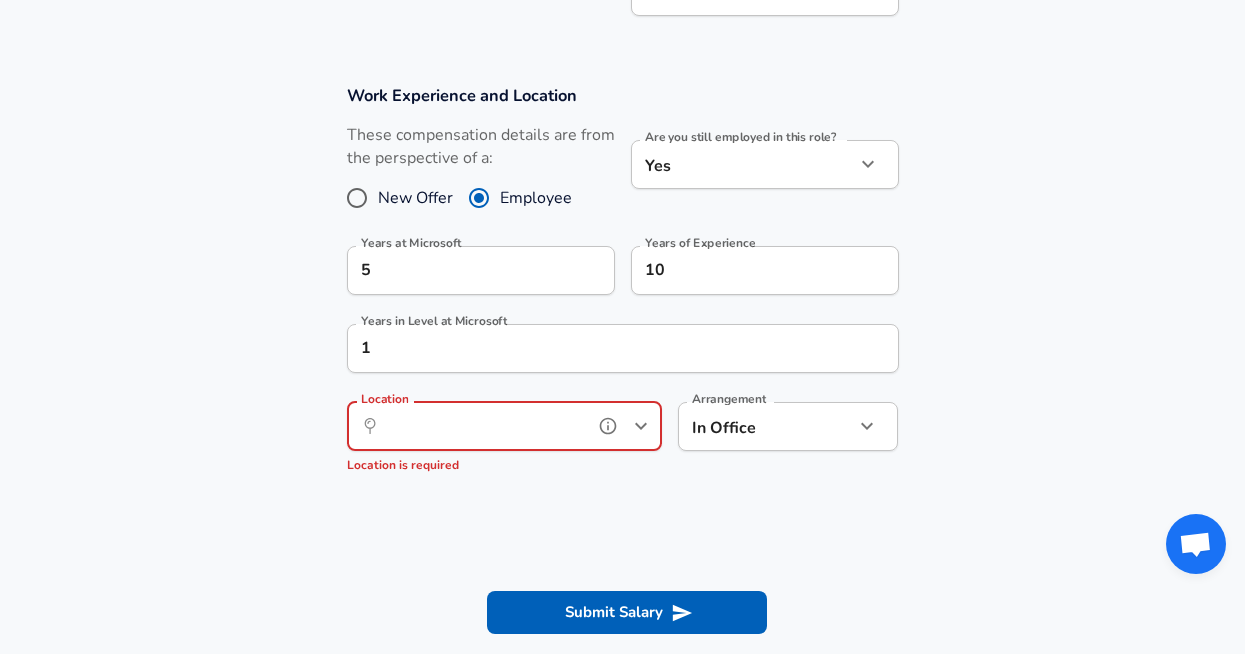 click at bounding box center [640, 426] 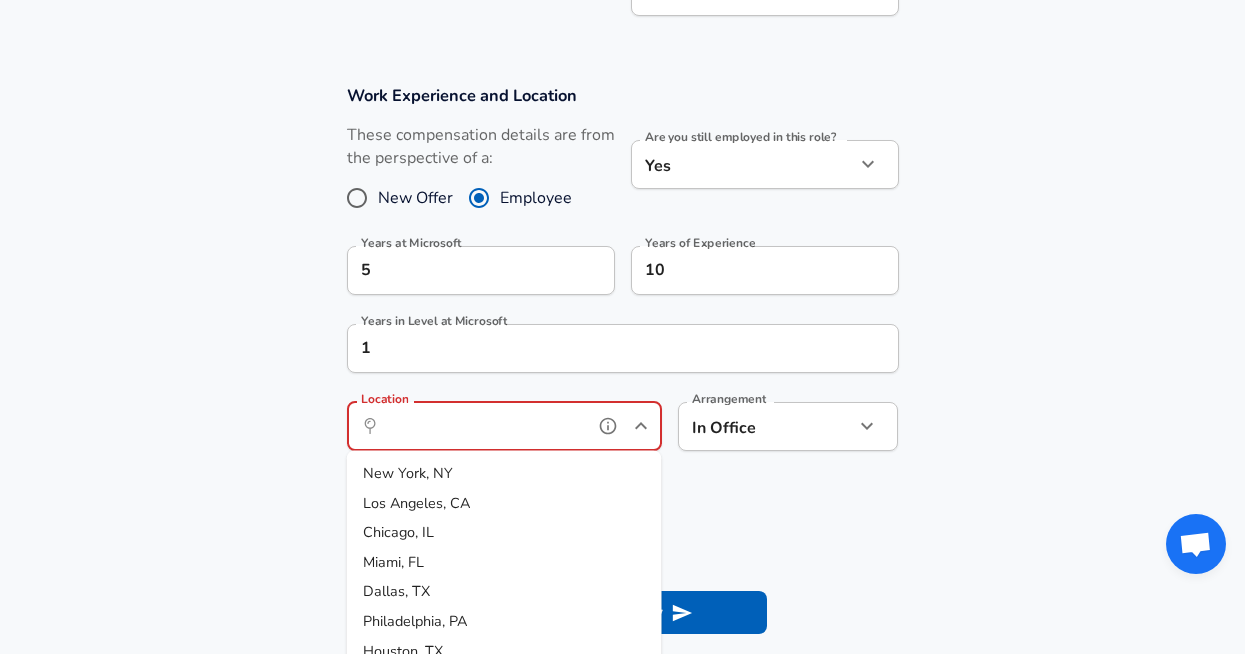 type on "d" 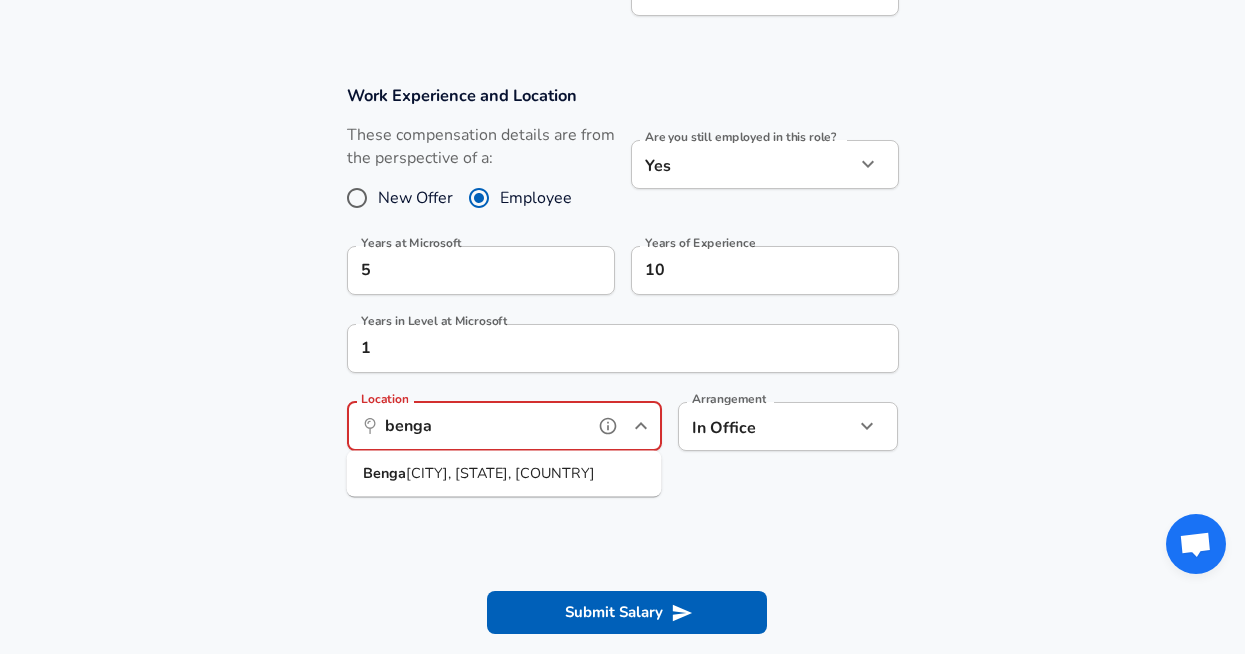 click on "[CITY], [STATE], [COUNTRY]" at bounding box center (504, 474) 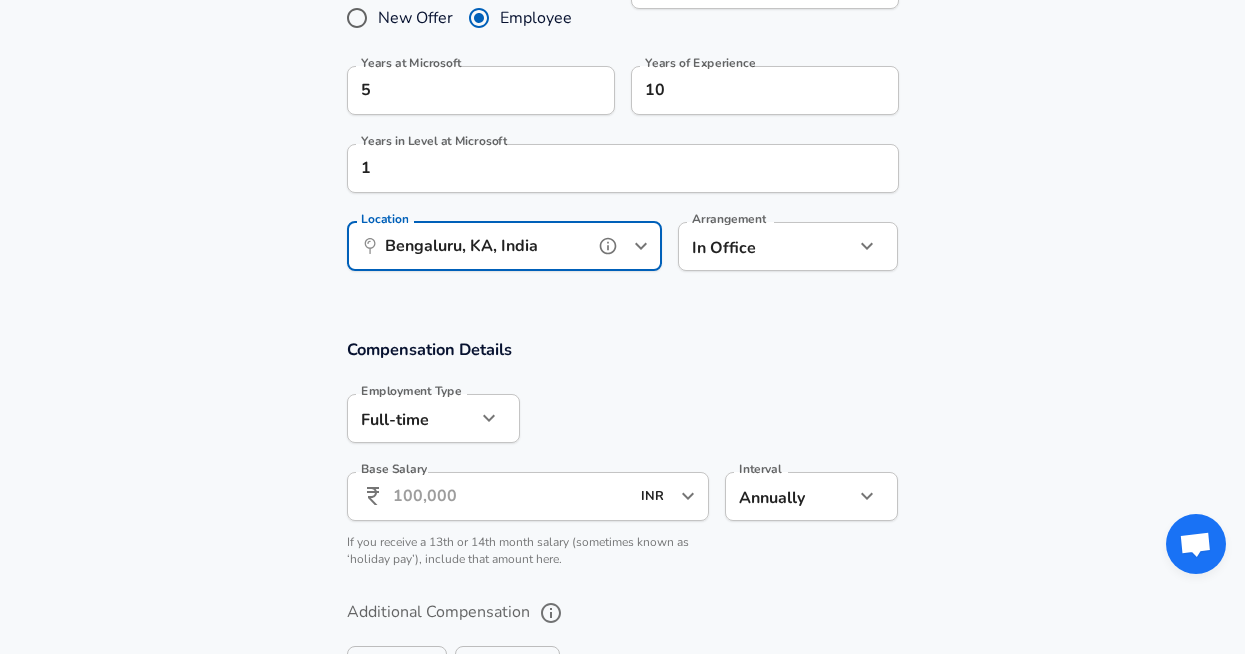 scroll, scrollTop: 1019, scrollLeft: 0, axis: vertical 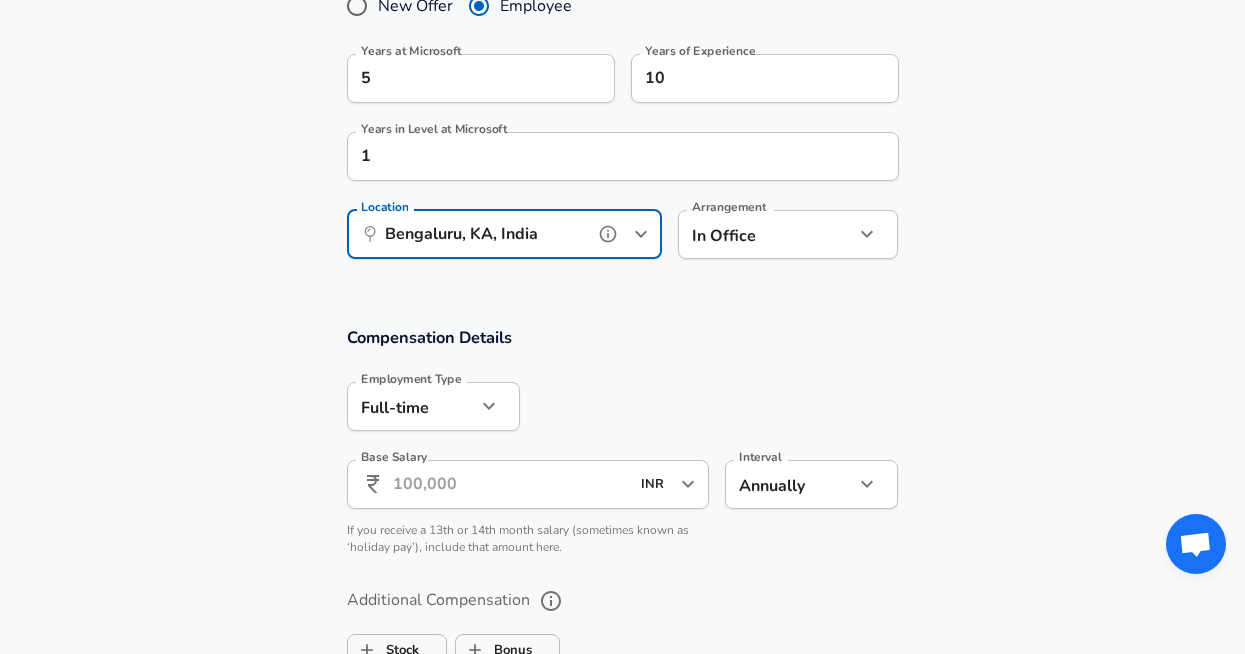 type on "Bengaluru, KA, India" 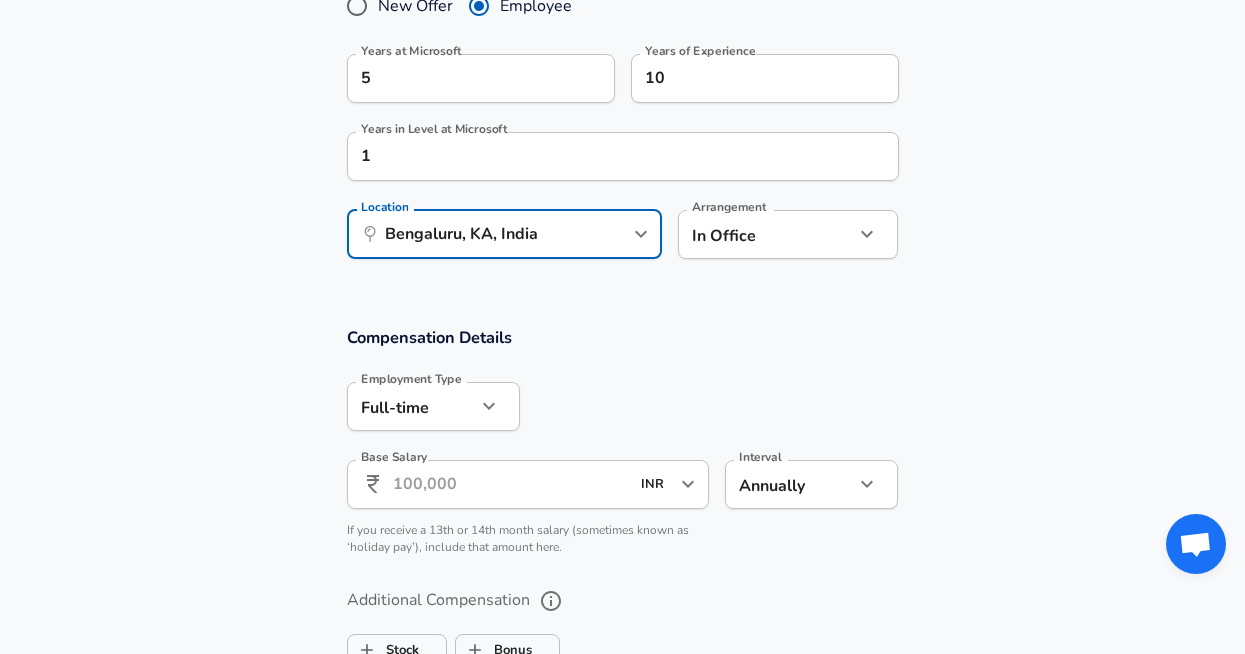 click 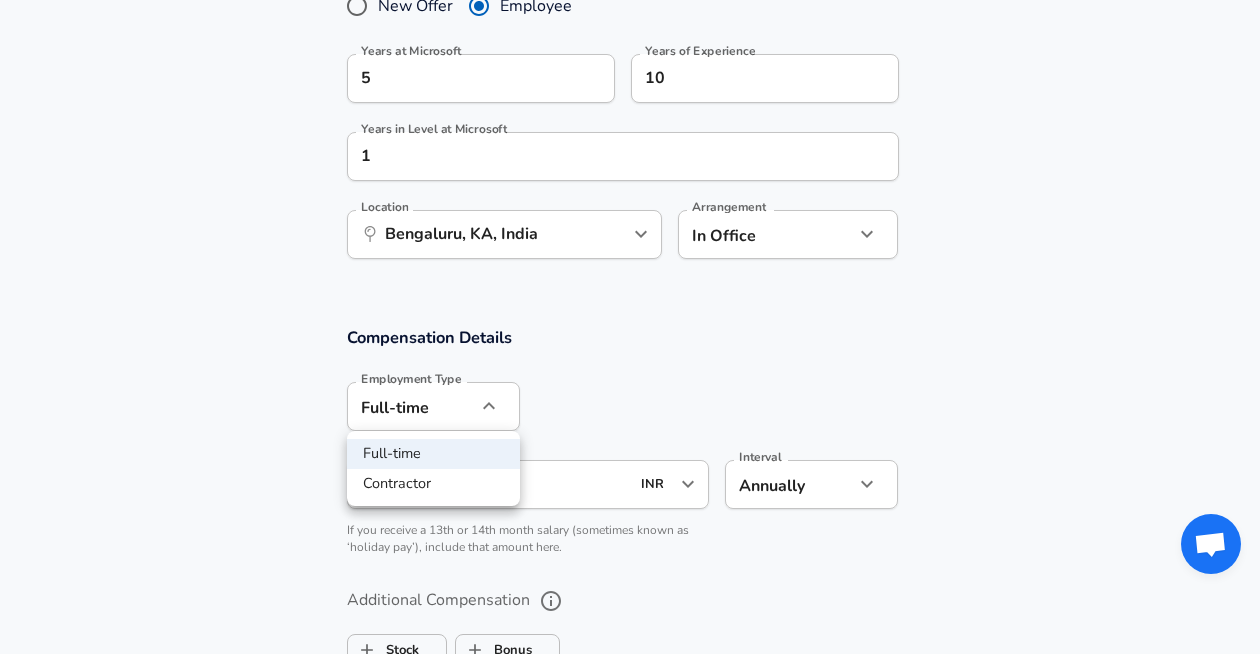 click on "Full-time Contractor" at bounding box center [433, 468] 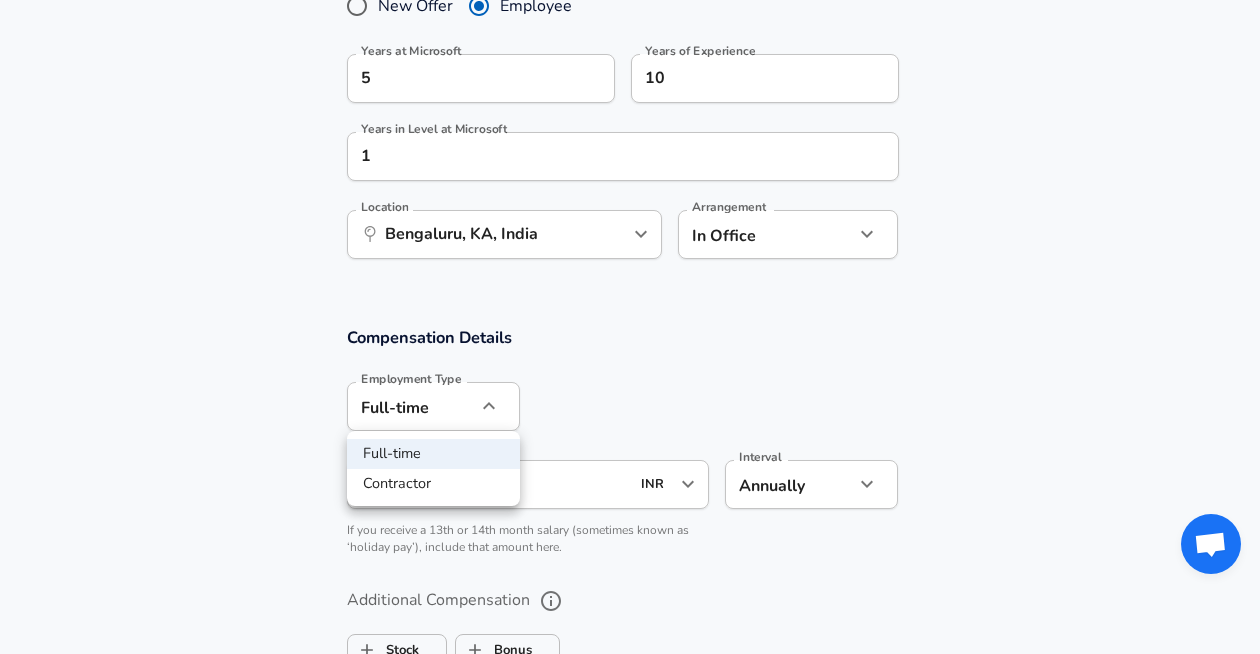 click at bounding box center [630, 327] 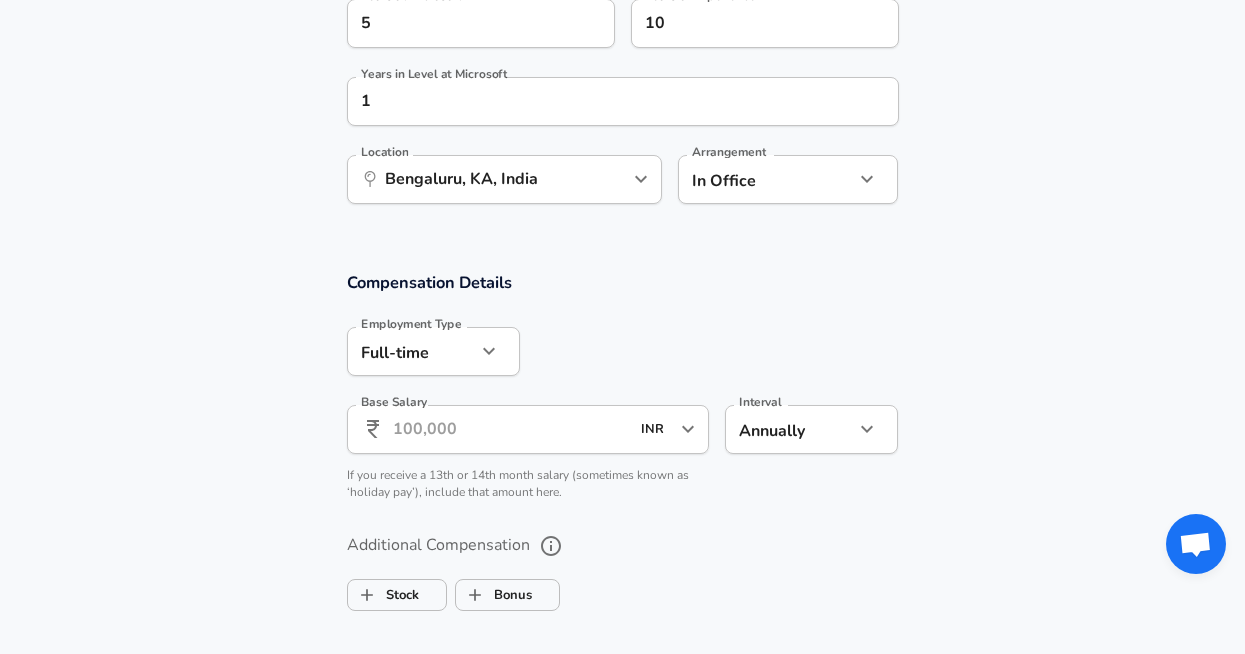 scroll, scrollTop: 1075, scrollLeft: 0, axis: vertical 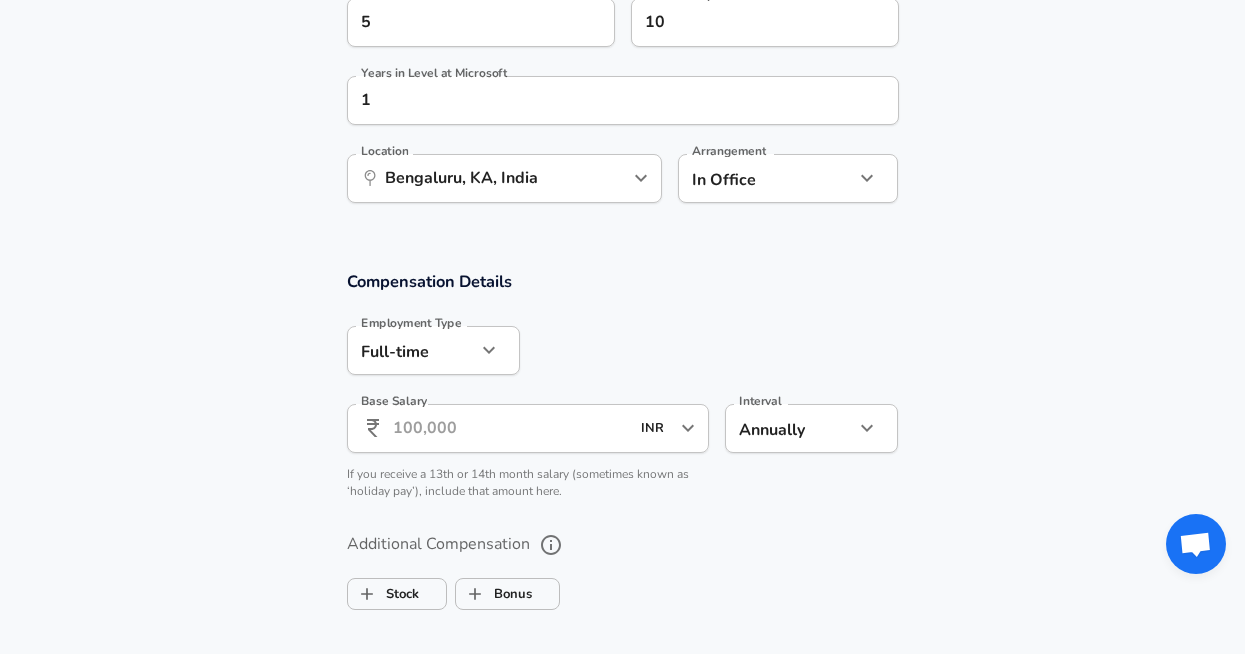 click on "Base Salary" at bounding box center (511, 428) 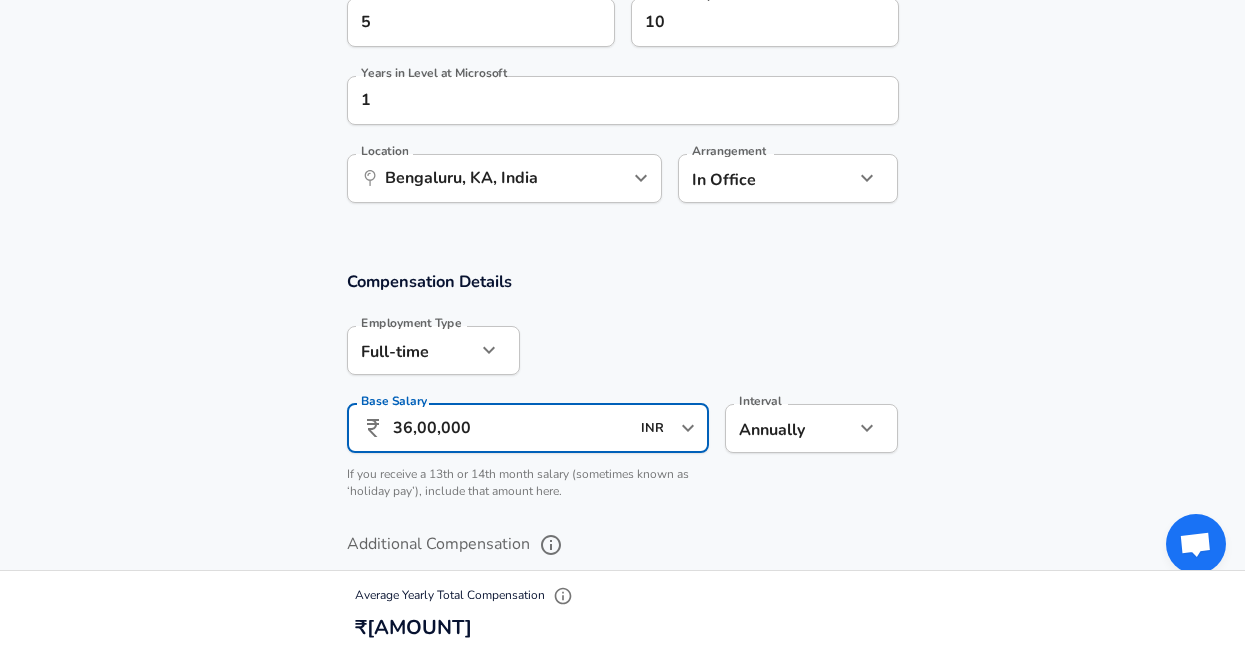 type on "36,00,000" 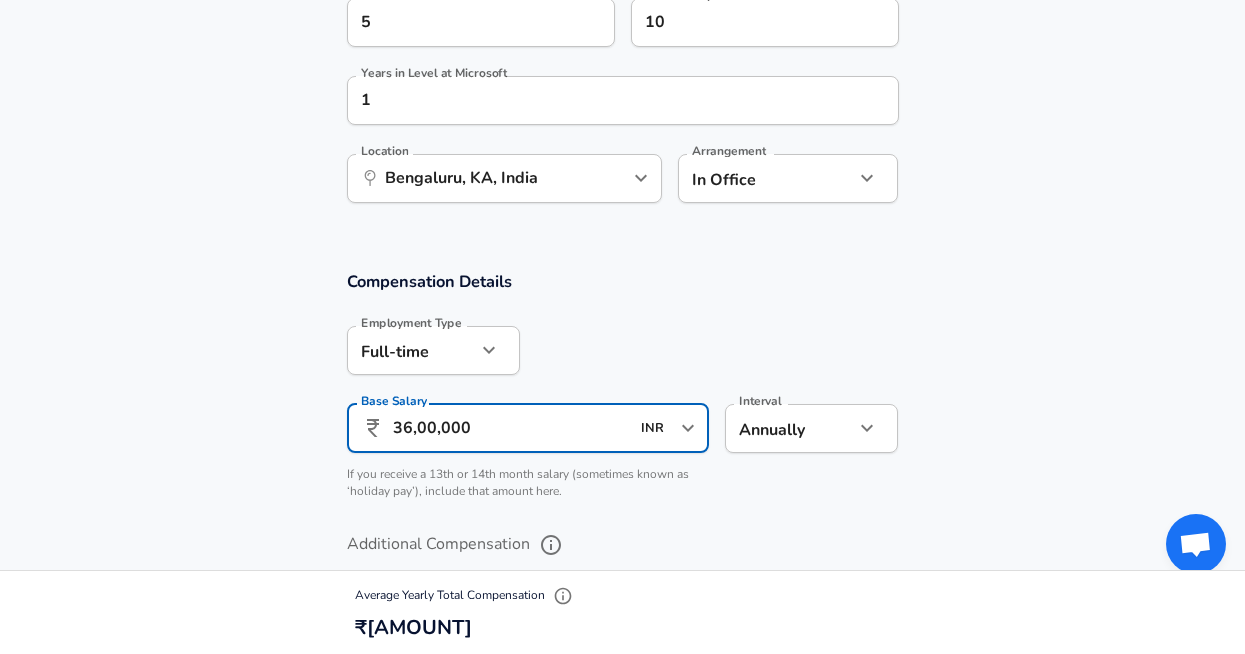click on "Restart Add Your Salary Upload your offer letter   to verify your submission Enhance Privacy and Anonymity Yes Automatically hides specific fields until there are enough submissions to safely display the full details.   More Details Based on your submission and the data points that we have already collected, we will automatically hide and anonymize specific fields if there aren't enough data points to remain sufficiently anonymous. Company & Title Information   Enter the company you received your offer from Company Microsoft Company   Select the title that closest resembles your official title. This should be similar to the title that was present on your offer letter. Title Security Engineer 2 Title   Select a job family that best fits your role. If you can't find one, select 'Other' to enter a custom job family Job Family Cybersecurity Analyst Job Family Select Specialization Cyber Risk Cyber Risk Select Specialization   Level 62 Level Work Experience and Location New Offer Employee Yes yes 5 10 1 Location" at bounding box center [622, -748] 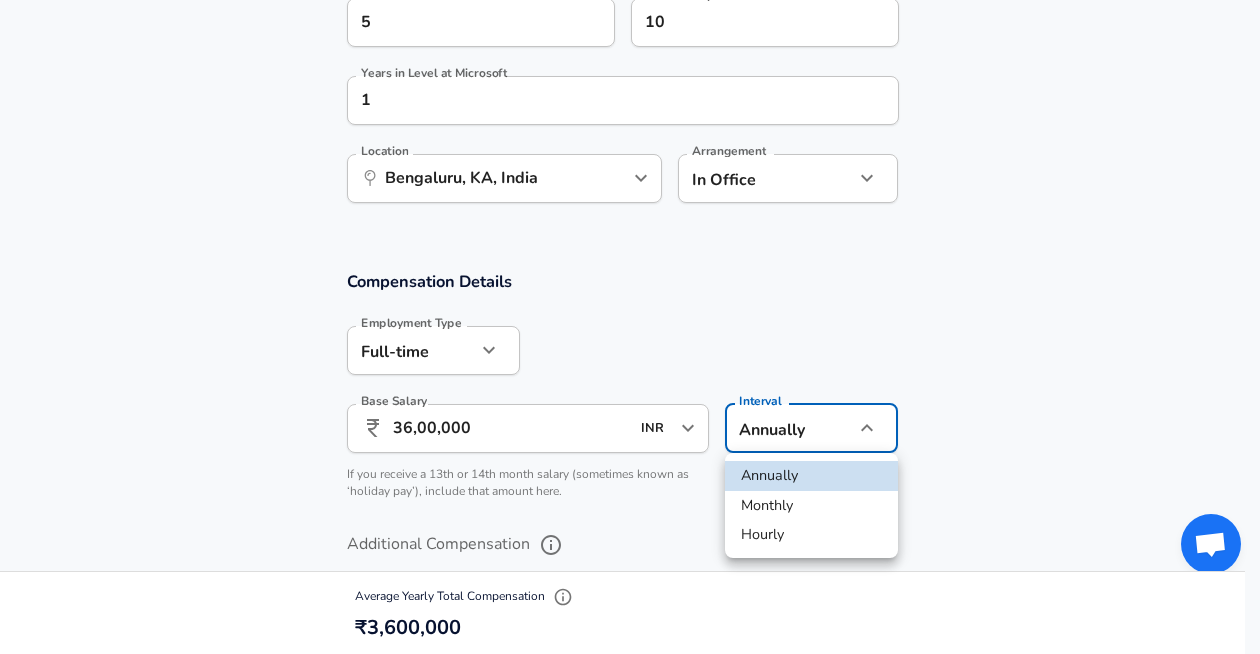 click at bounding box center [630, 327] 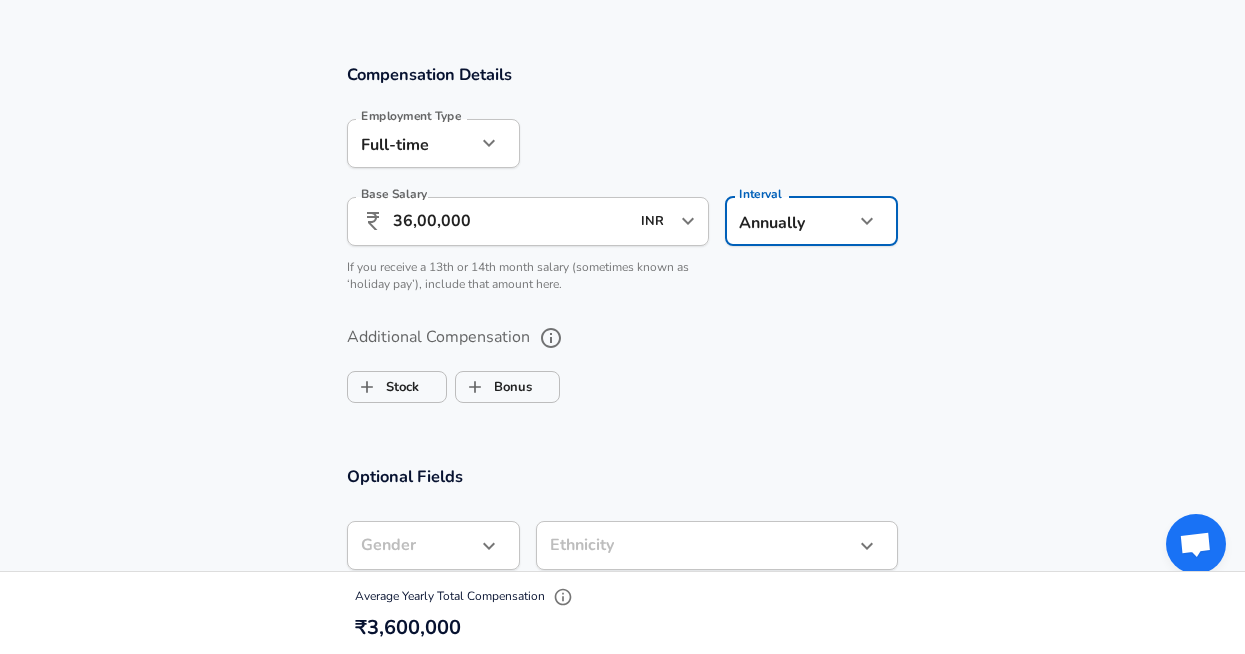 scroll, scrollTop: 1285, scrollLeft: 0, axis: vertical 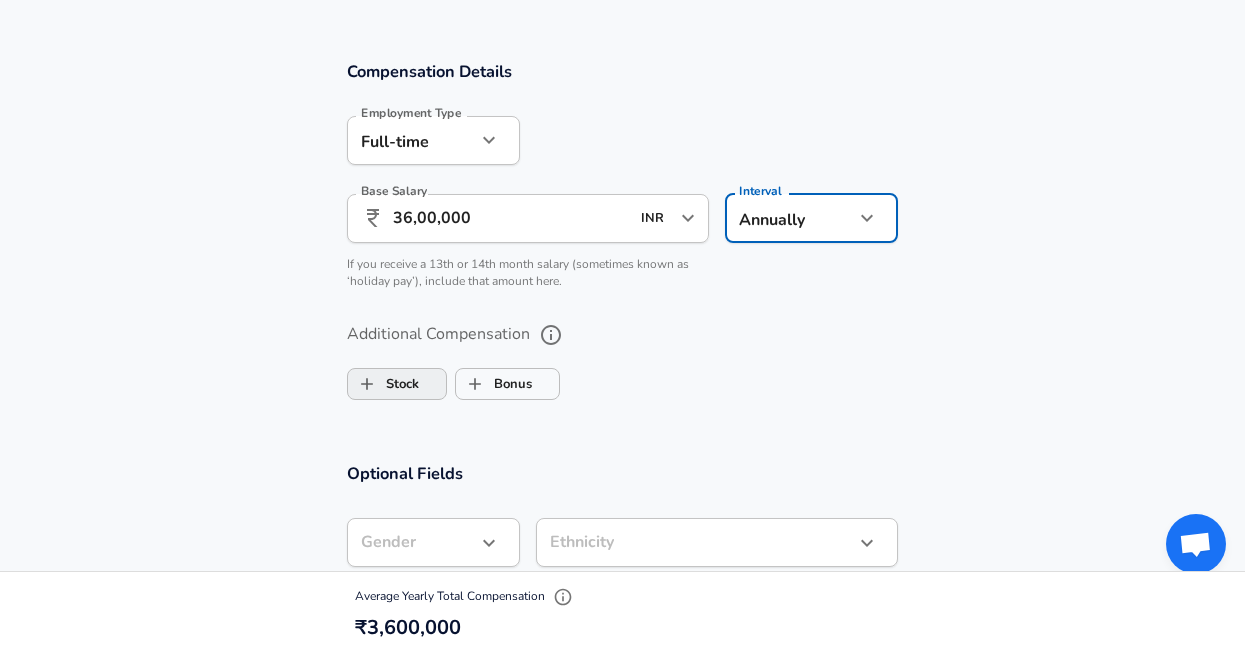 click on "Stock" at bounding box center (383, 384) 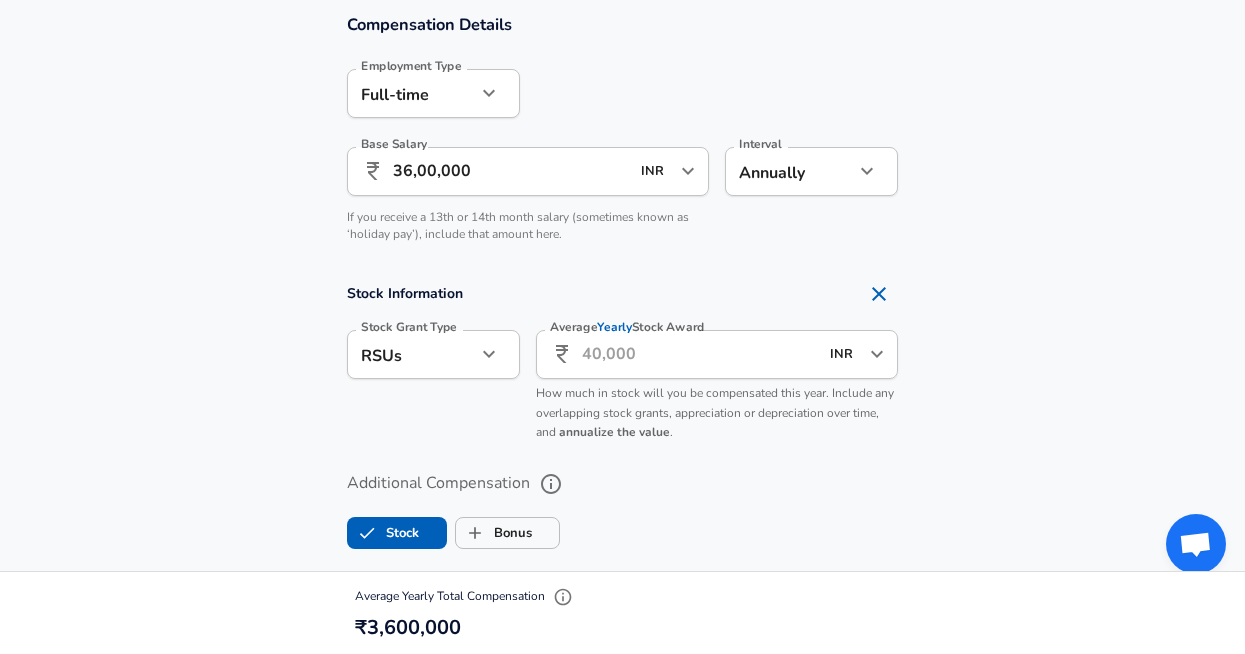 scroll, scrollTop: 1333, scrollLeft: 0, axis: vertical 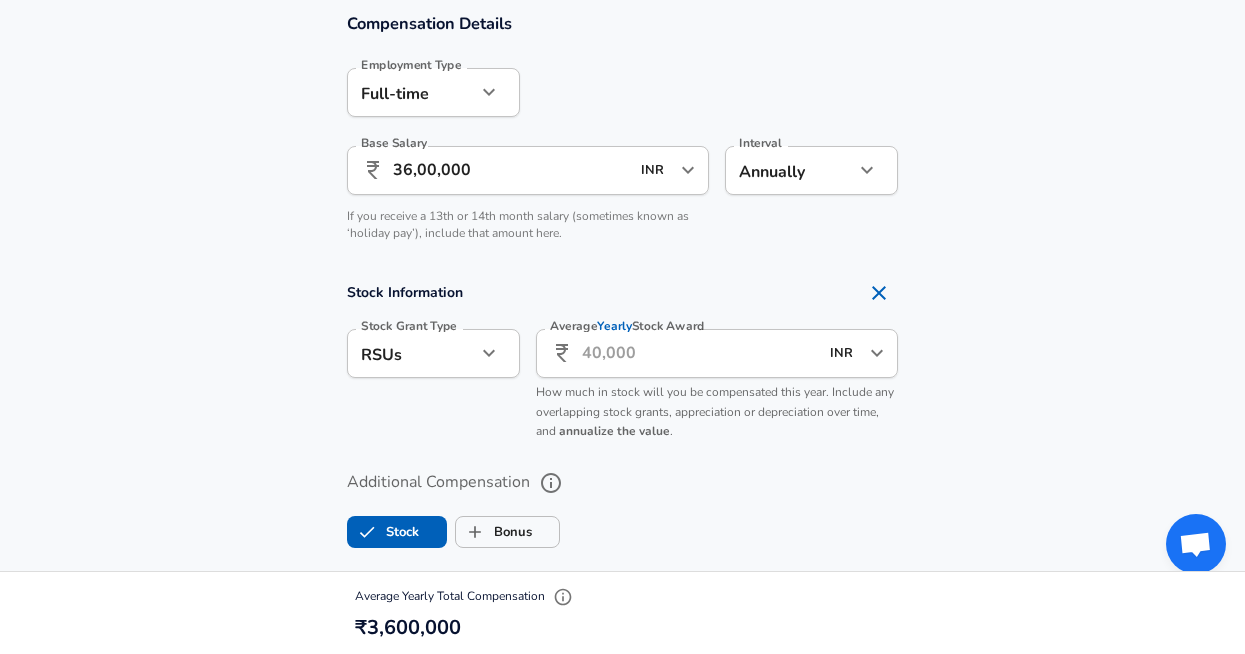 click on "Average  Yearly  Stock Award" at bounding box center [700, 353] 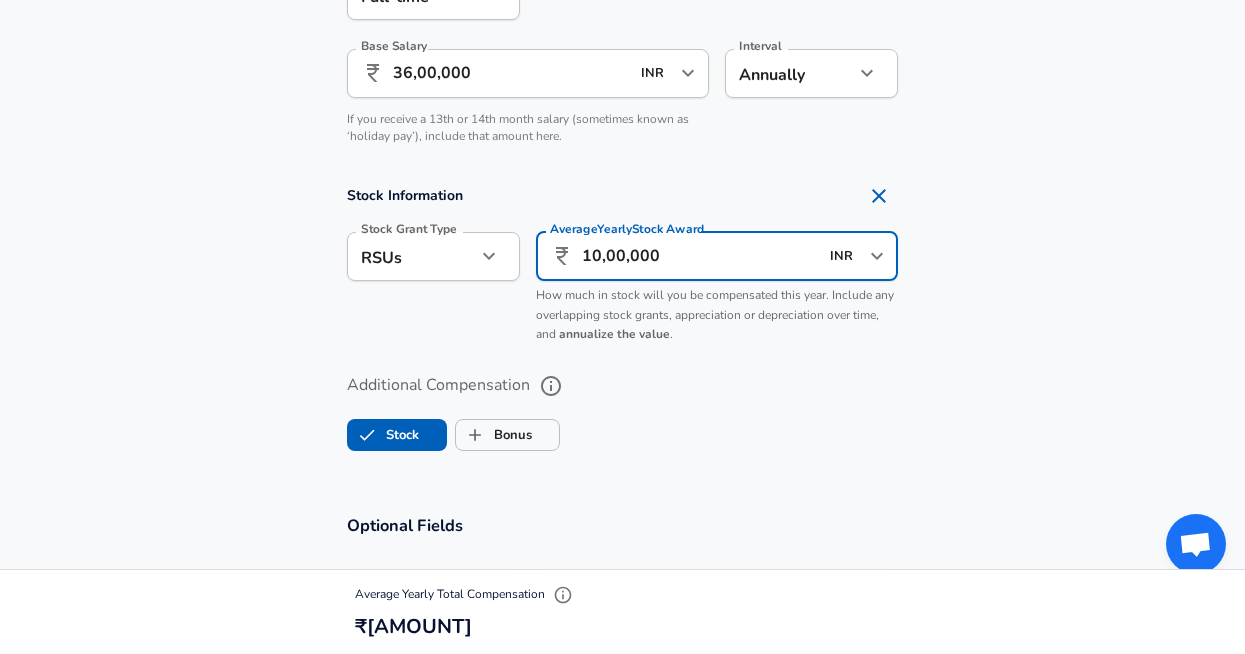 scroll, scrollTop: 1432, scrollLeft: 0, axis: vertical 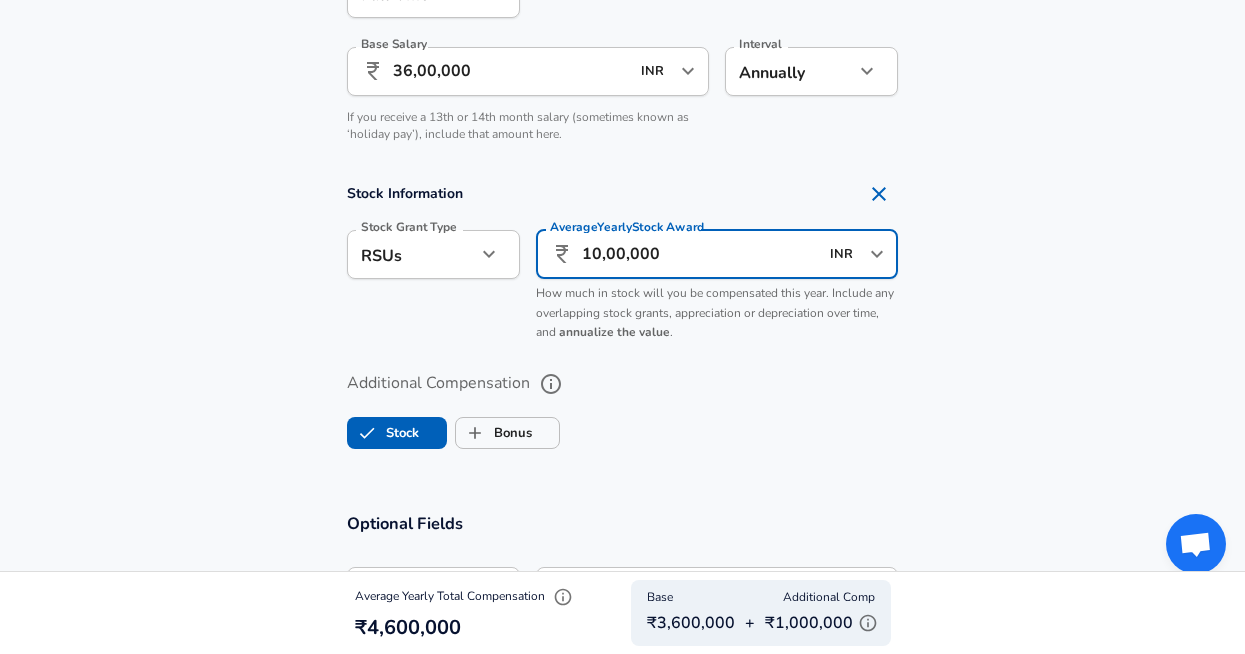 drag, startPoint x: 599, startPoint y: 250, endPoint x: 530, endPoint y: 249, distance: 69.00725 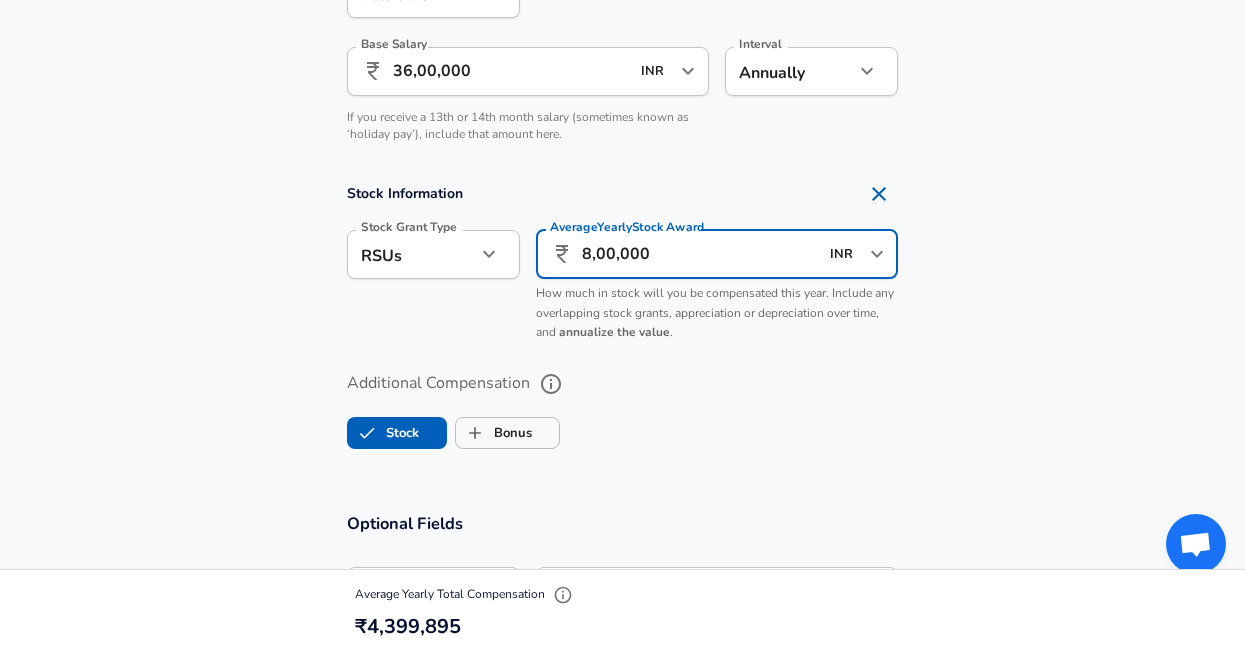 type on "8,00,000" 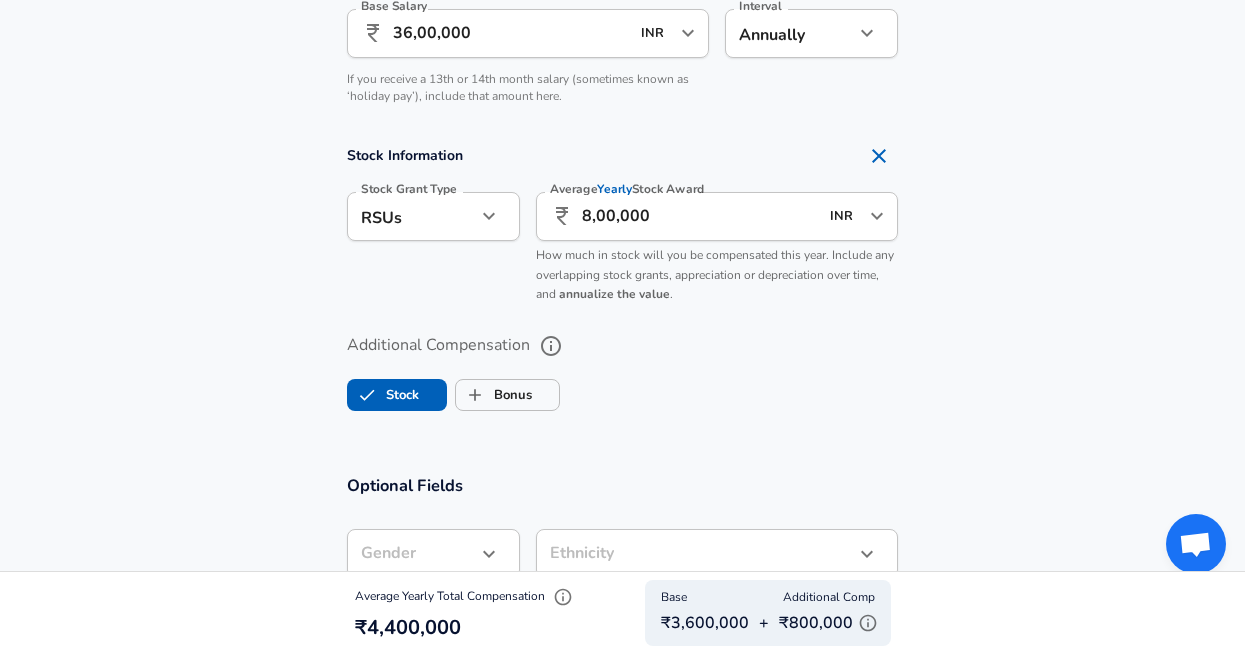 scroll, scrollTop: 1471, scrollLeft: 0, axis: vertical 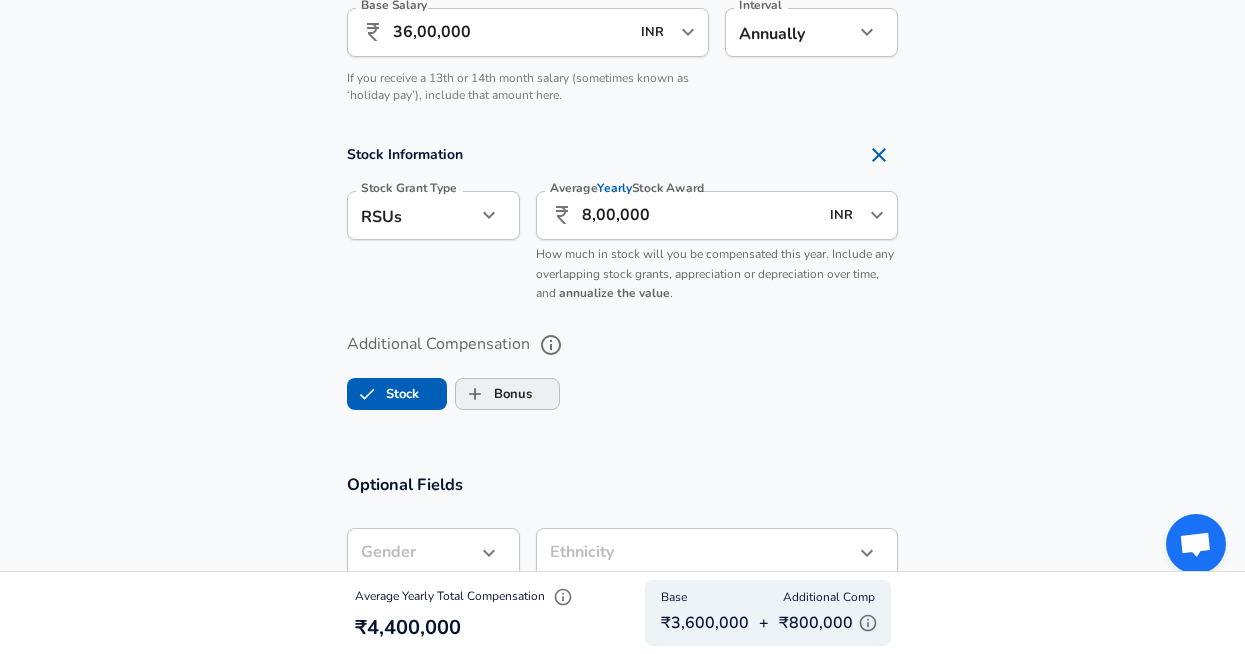 click on "Bonus" at bounding box center [494, 394] 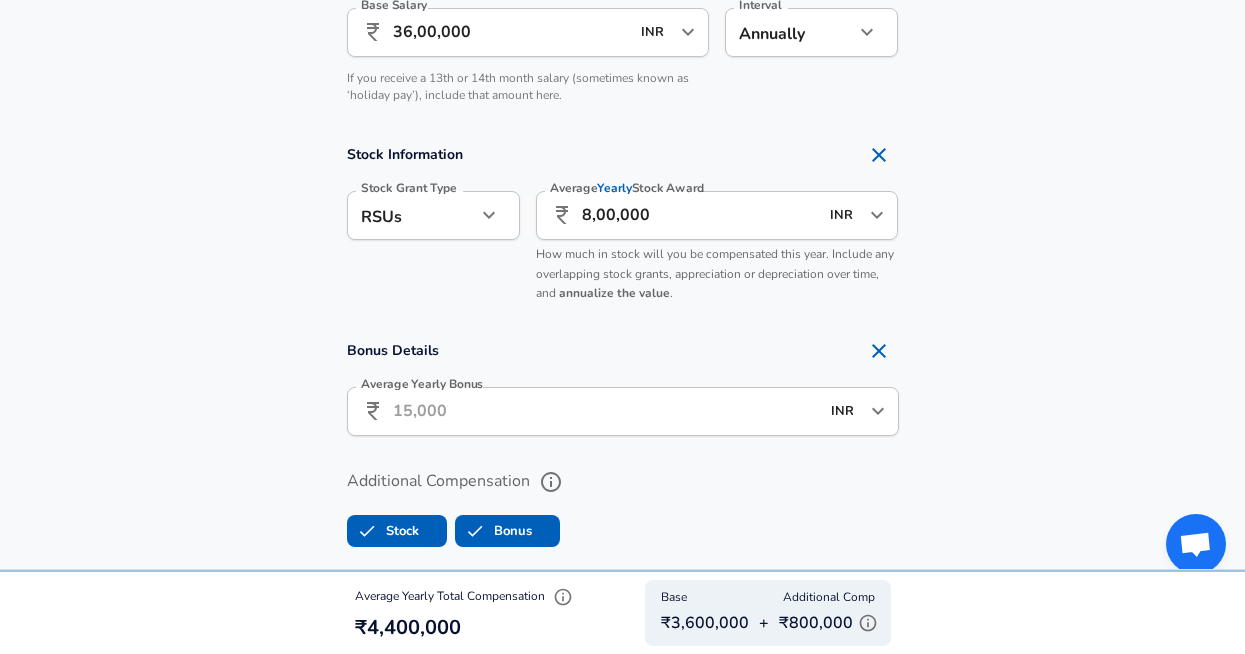 click on "Average Yearly Bonus" at bounding box center [606, 411] 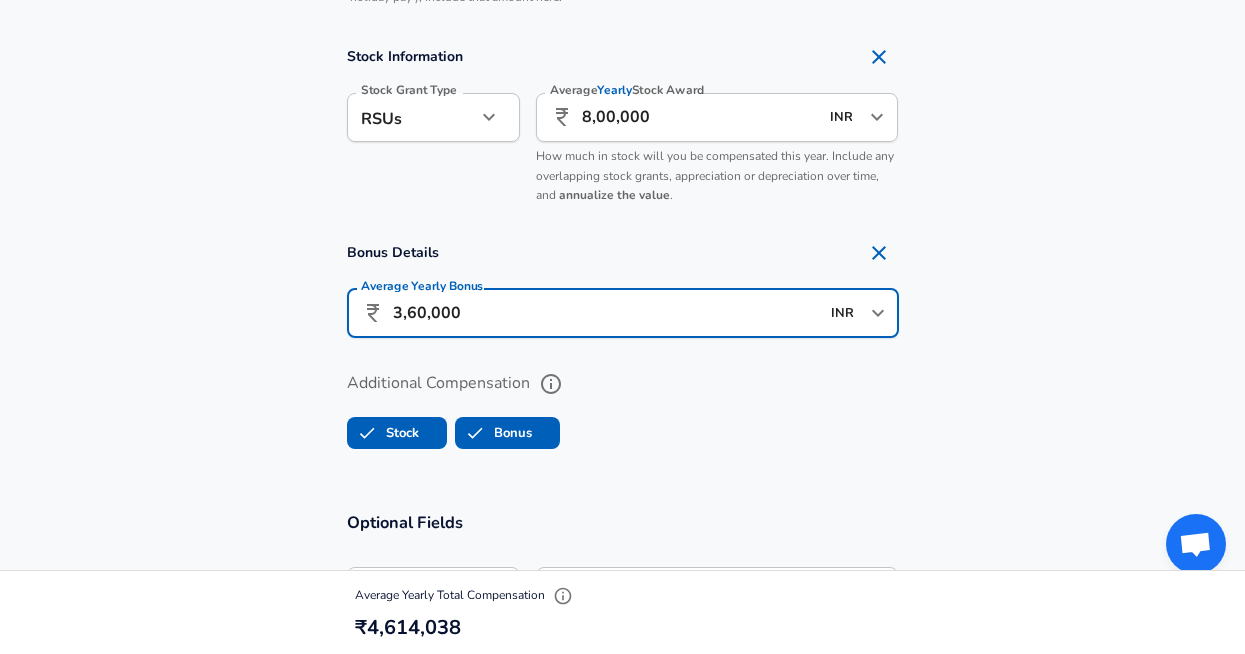 scroll, scrollTop: 1570, scrollLeft: 0, axis: vertical 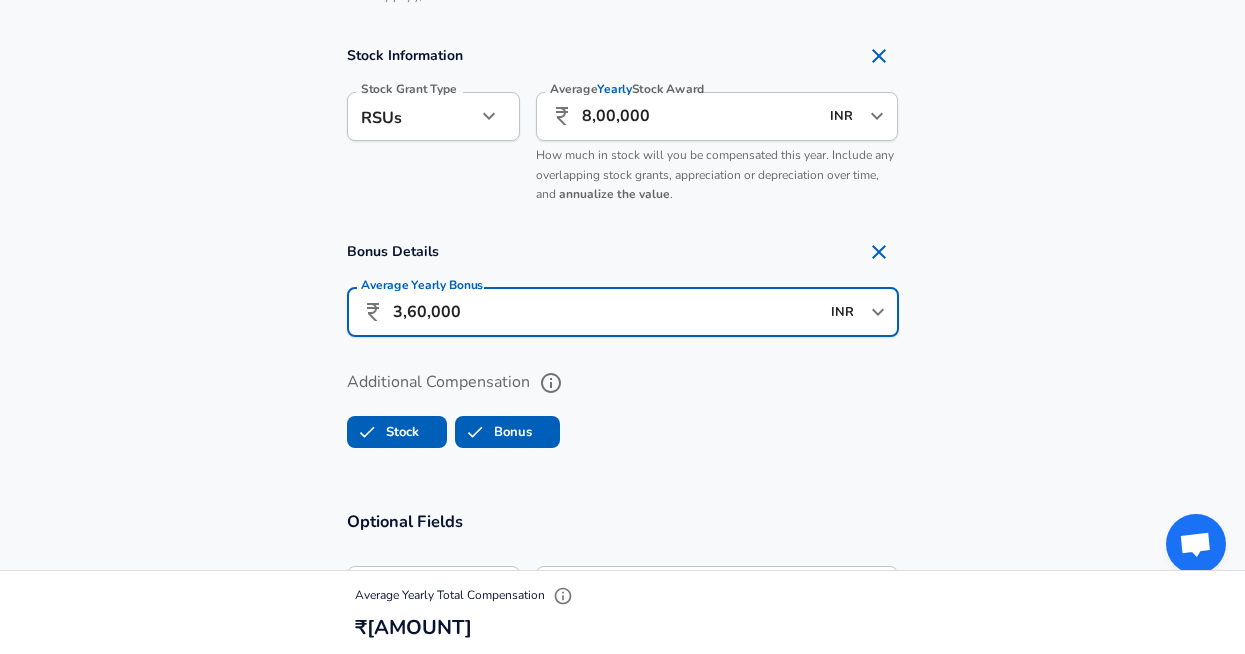 type on "3,60,000" 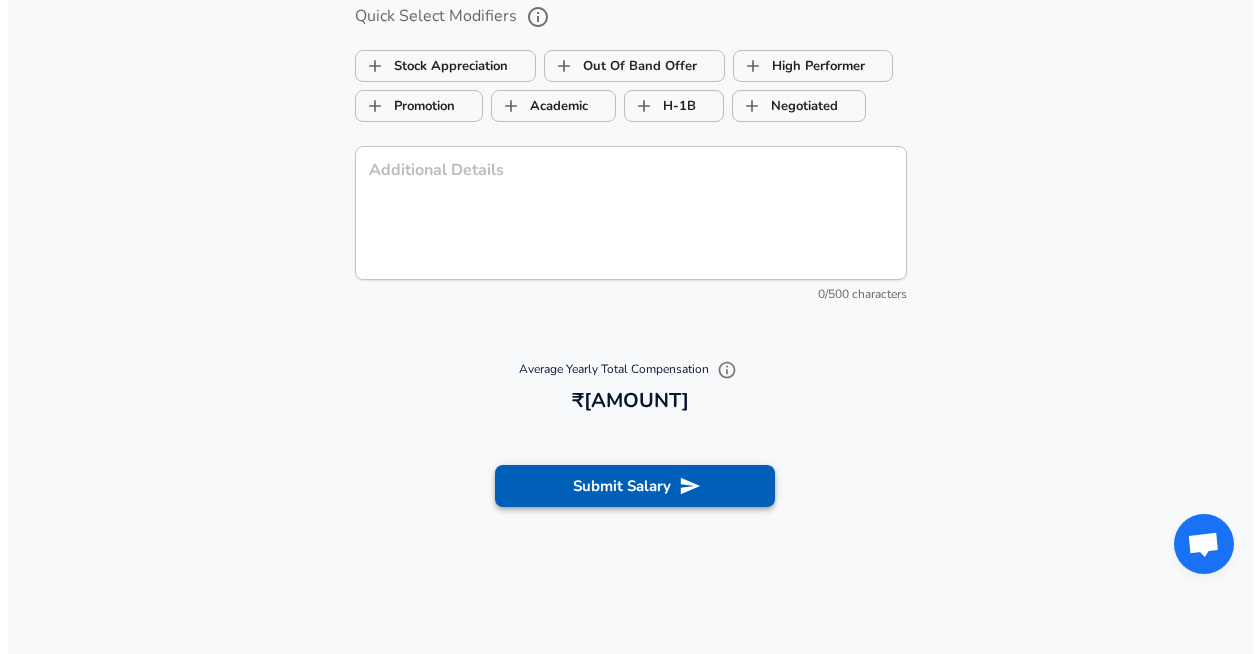 scroll, scrollTop: 2295, scrollLeft: 0, axis: vertical 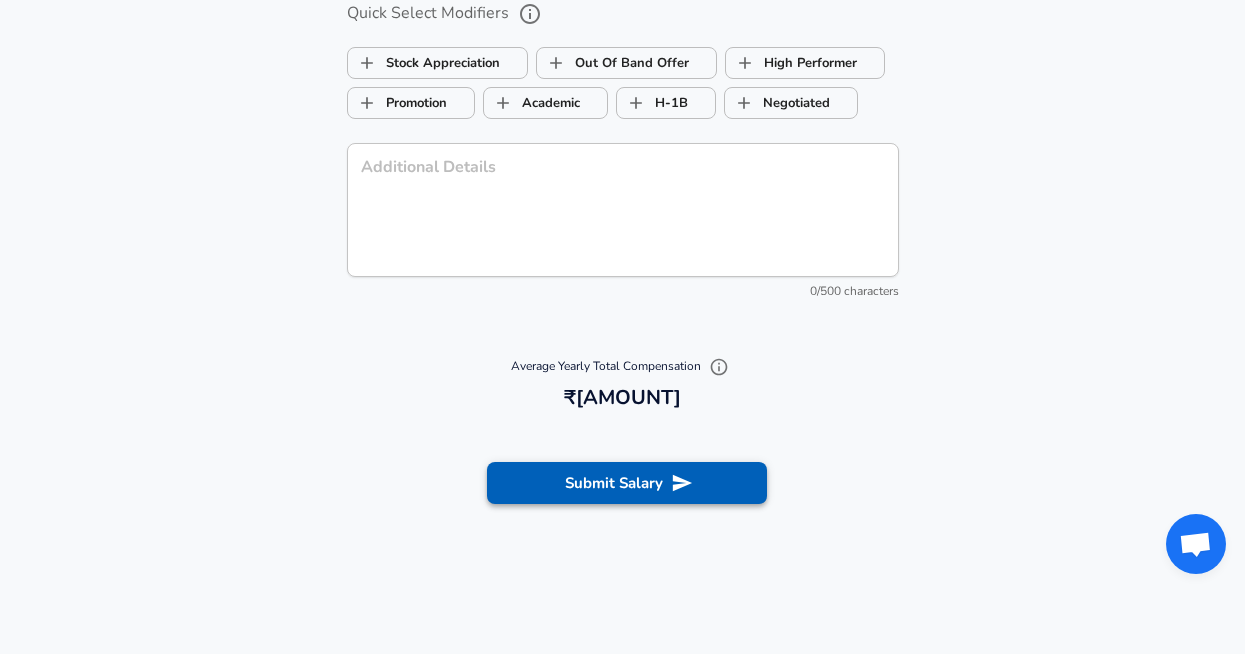 click on "Submit Salary" at bounding box center [627, 483] 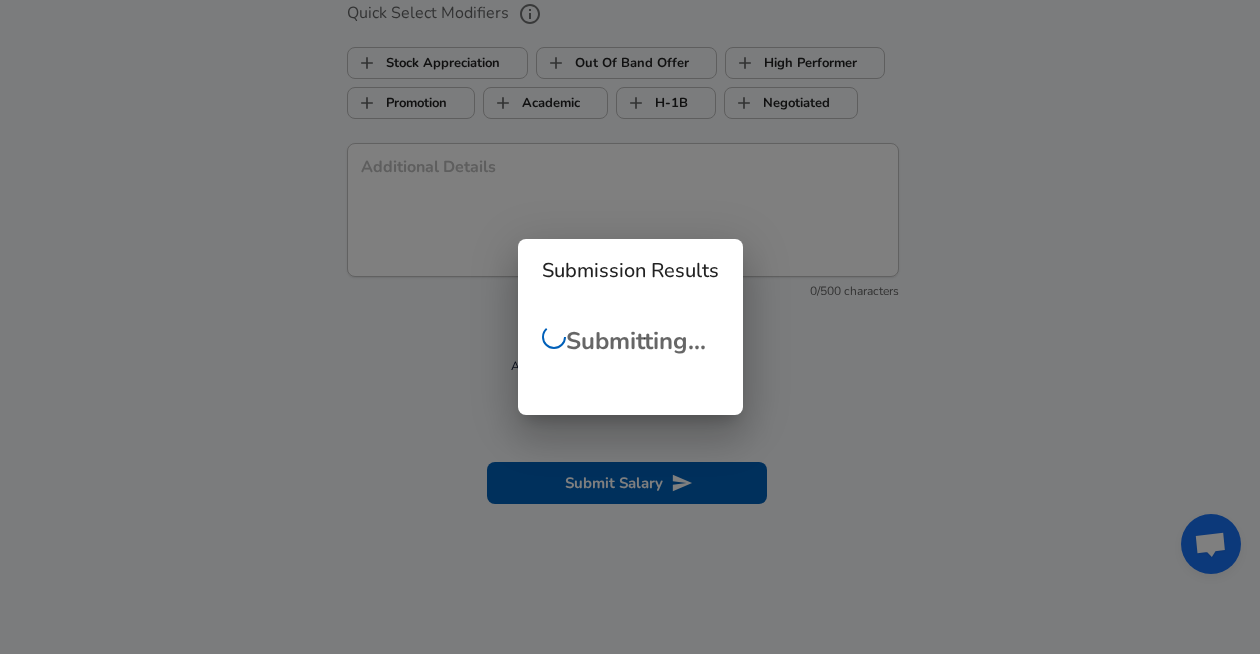 checkbox on "false" 